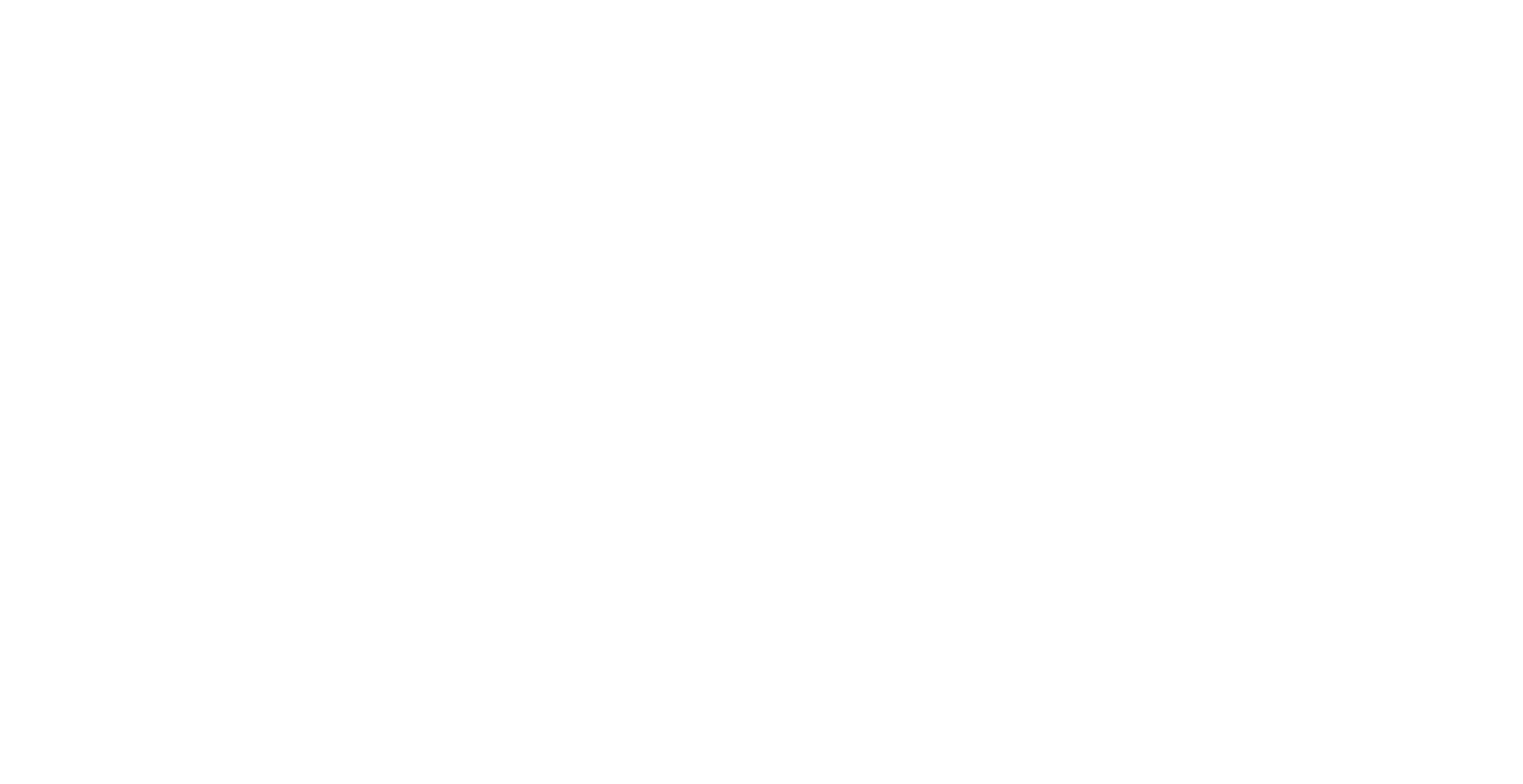 scroll, scrollTop: 0, scrollLeft: 0, axis: both 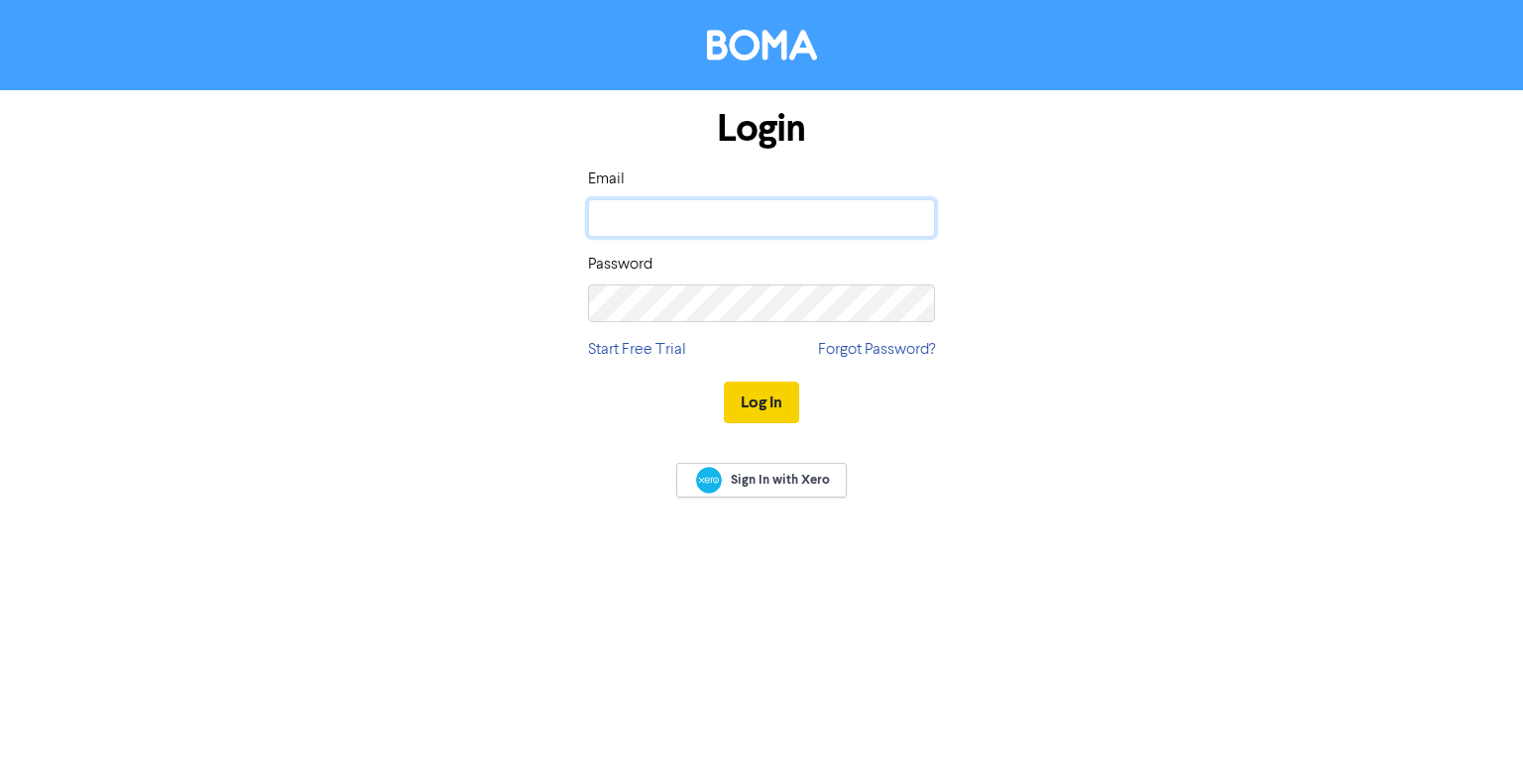 type on "[EMAIL_ADDRESS][DOMAIN_NAME]" 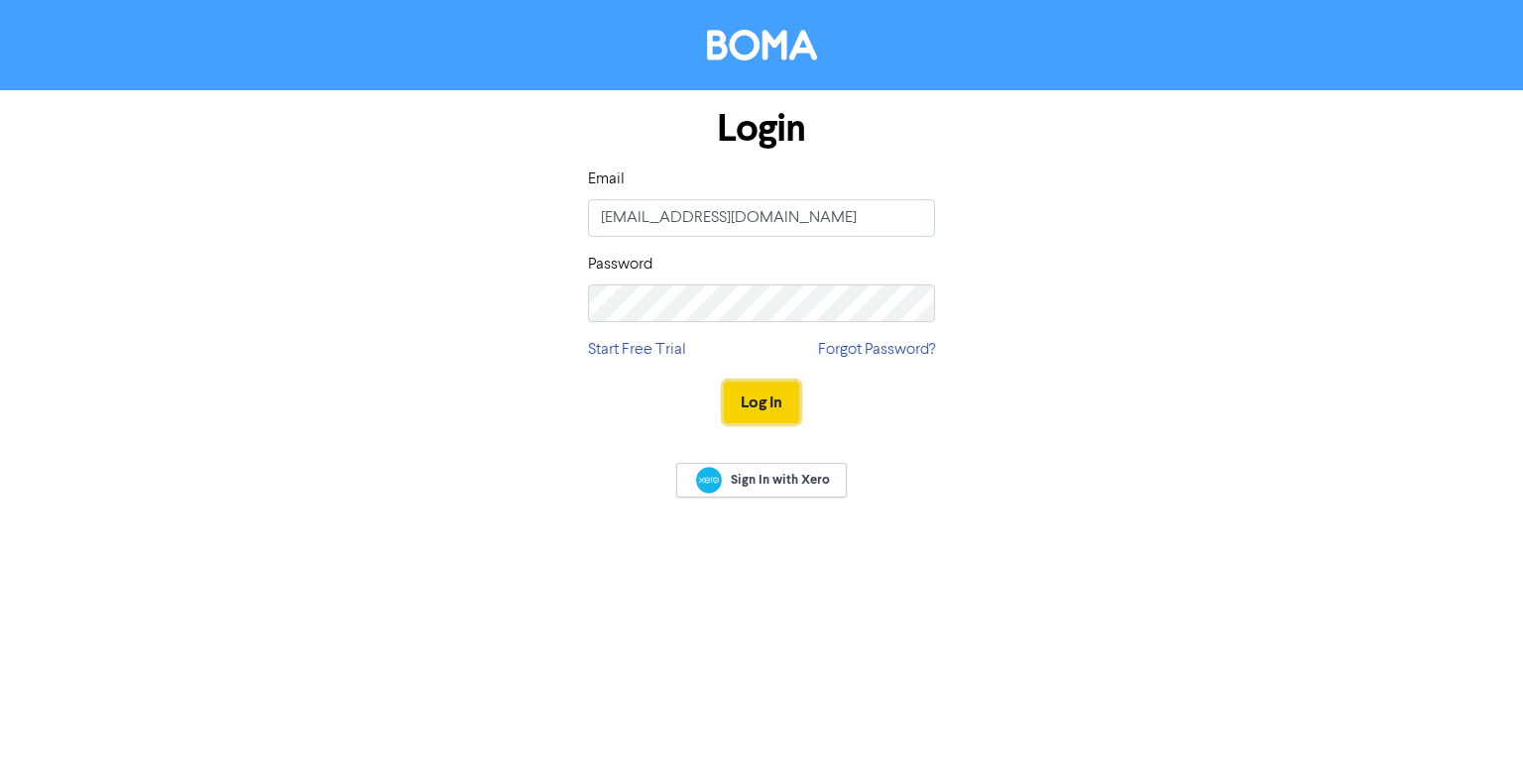 click on "Log In" at bounding box center [762, 402] 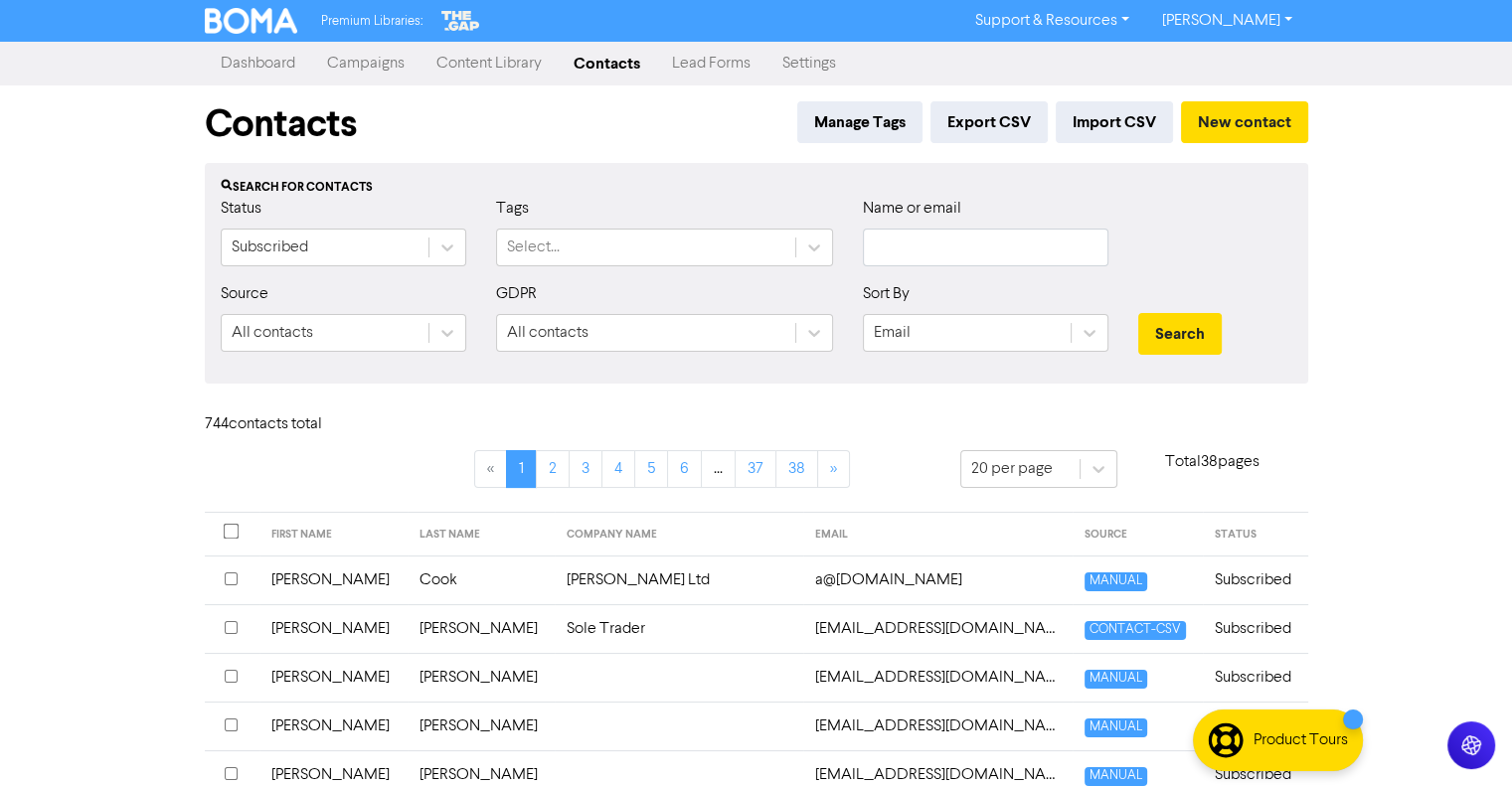 type 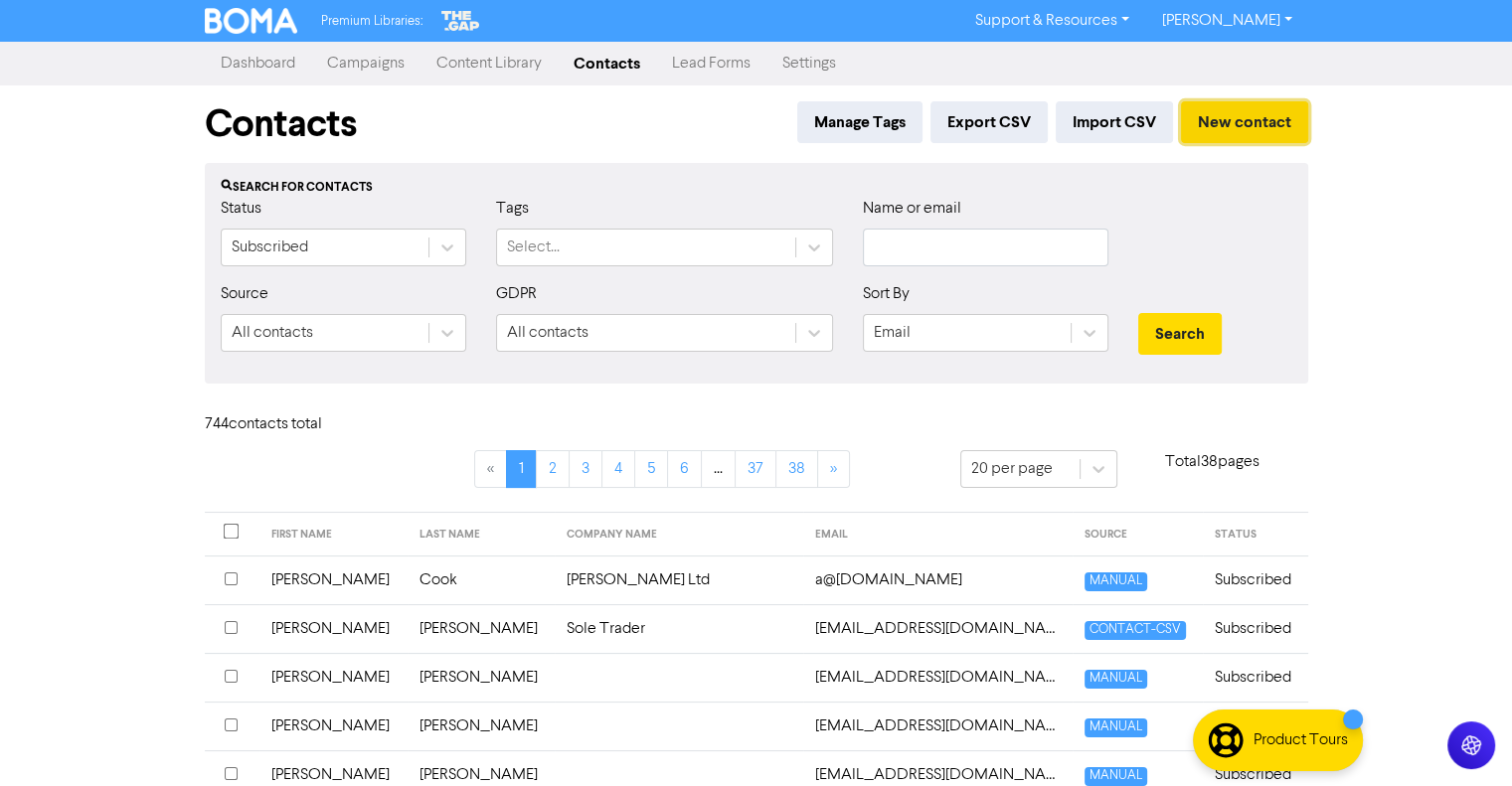 click on "New contact" at bounding box center (1245, 122) 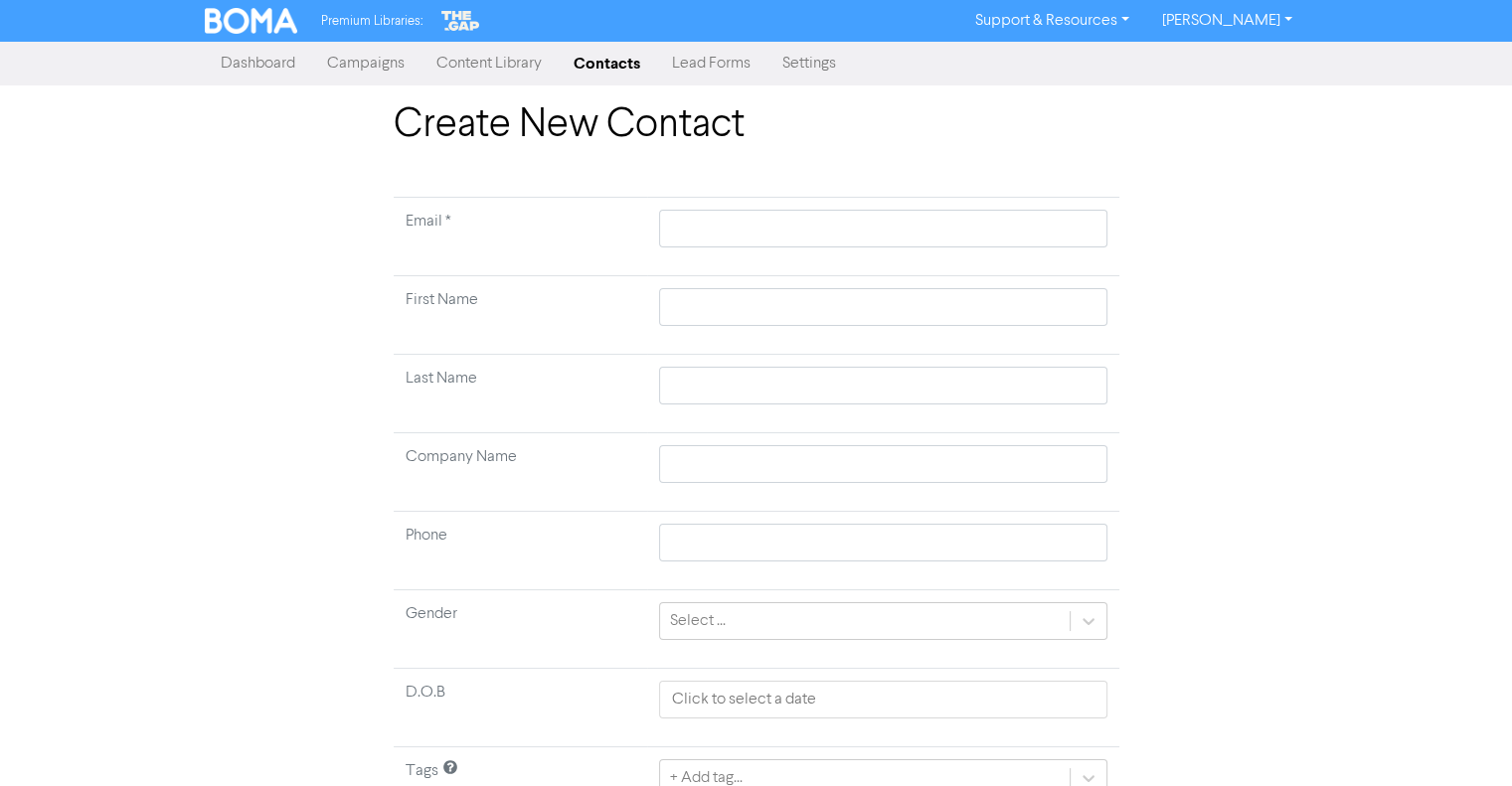 type 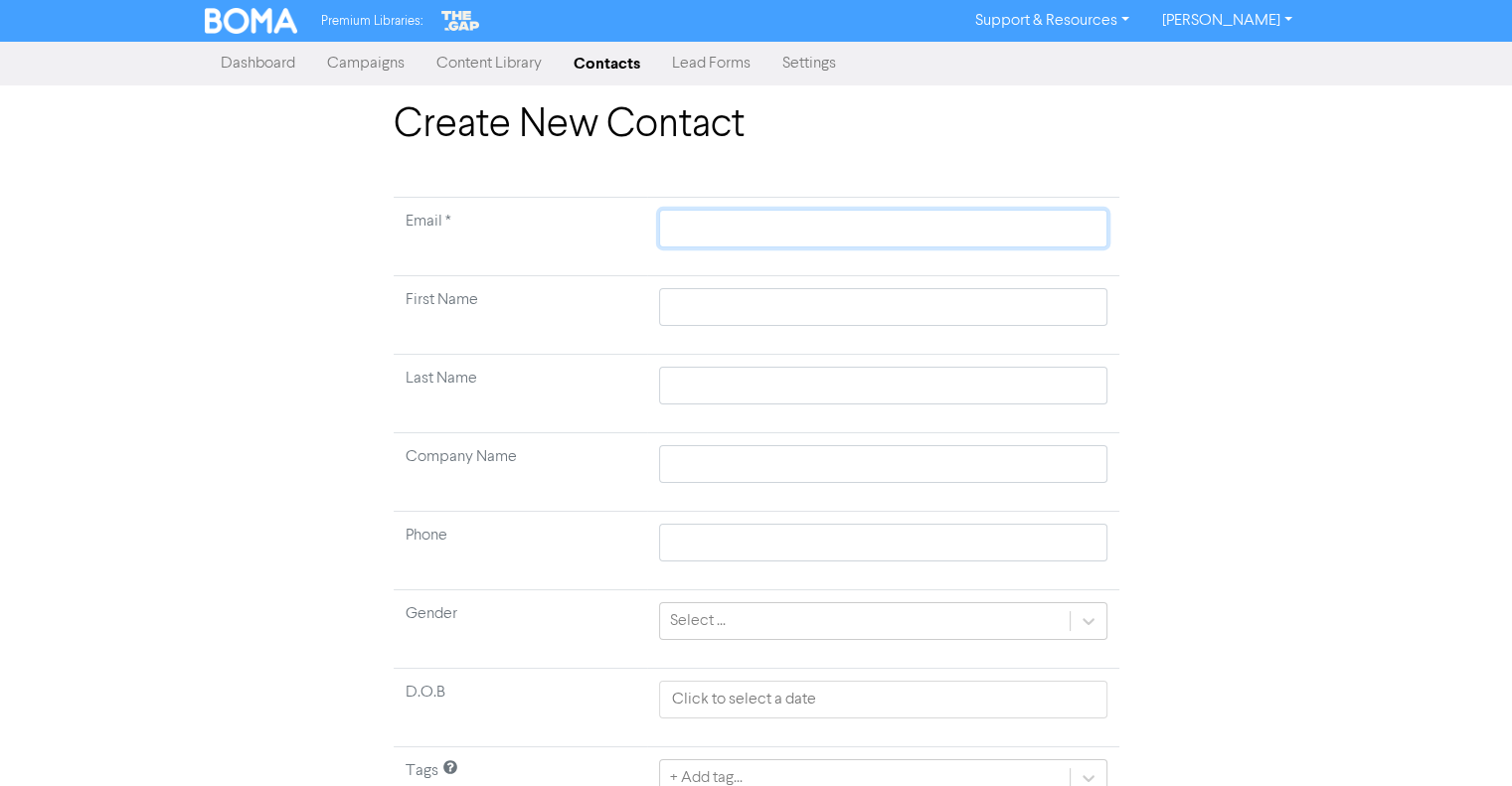 paste on "[EMAIL_ADDRESS][DOMAIN_NAME]" 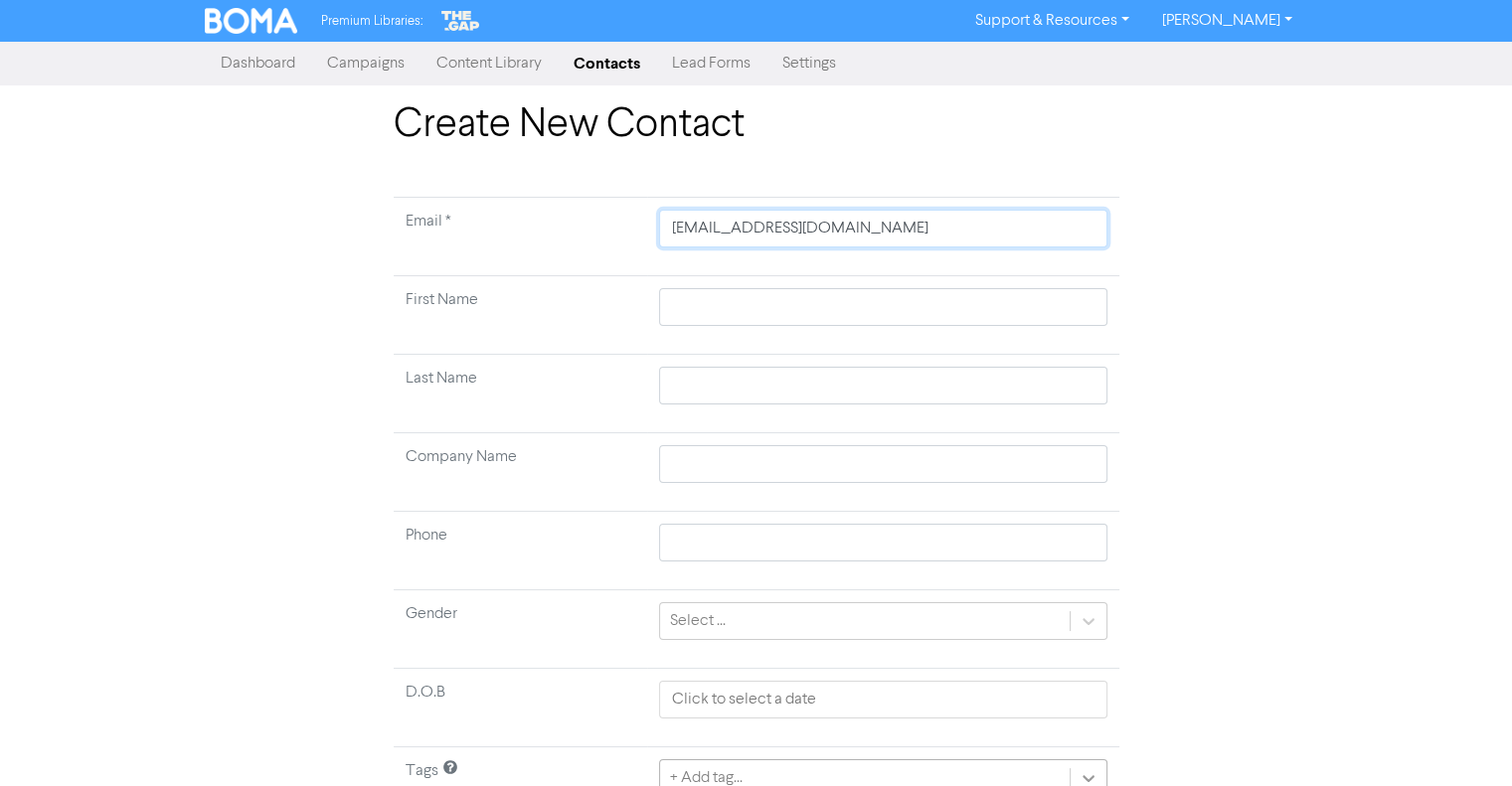 type on "[EMAIL_ADDRESS][DOMAIN_NAME]" 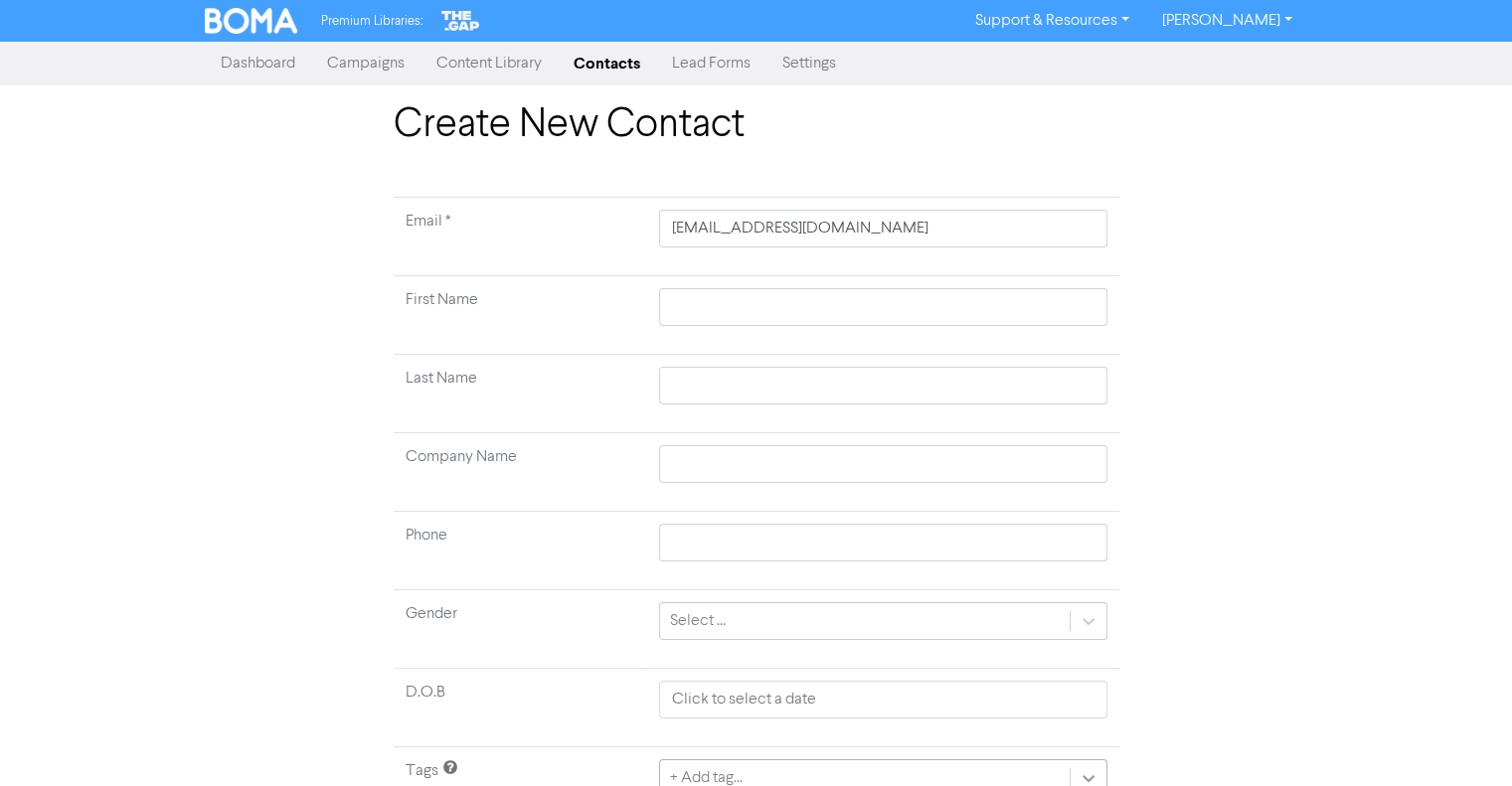 type 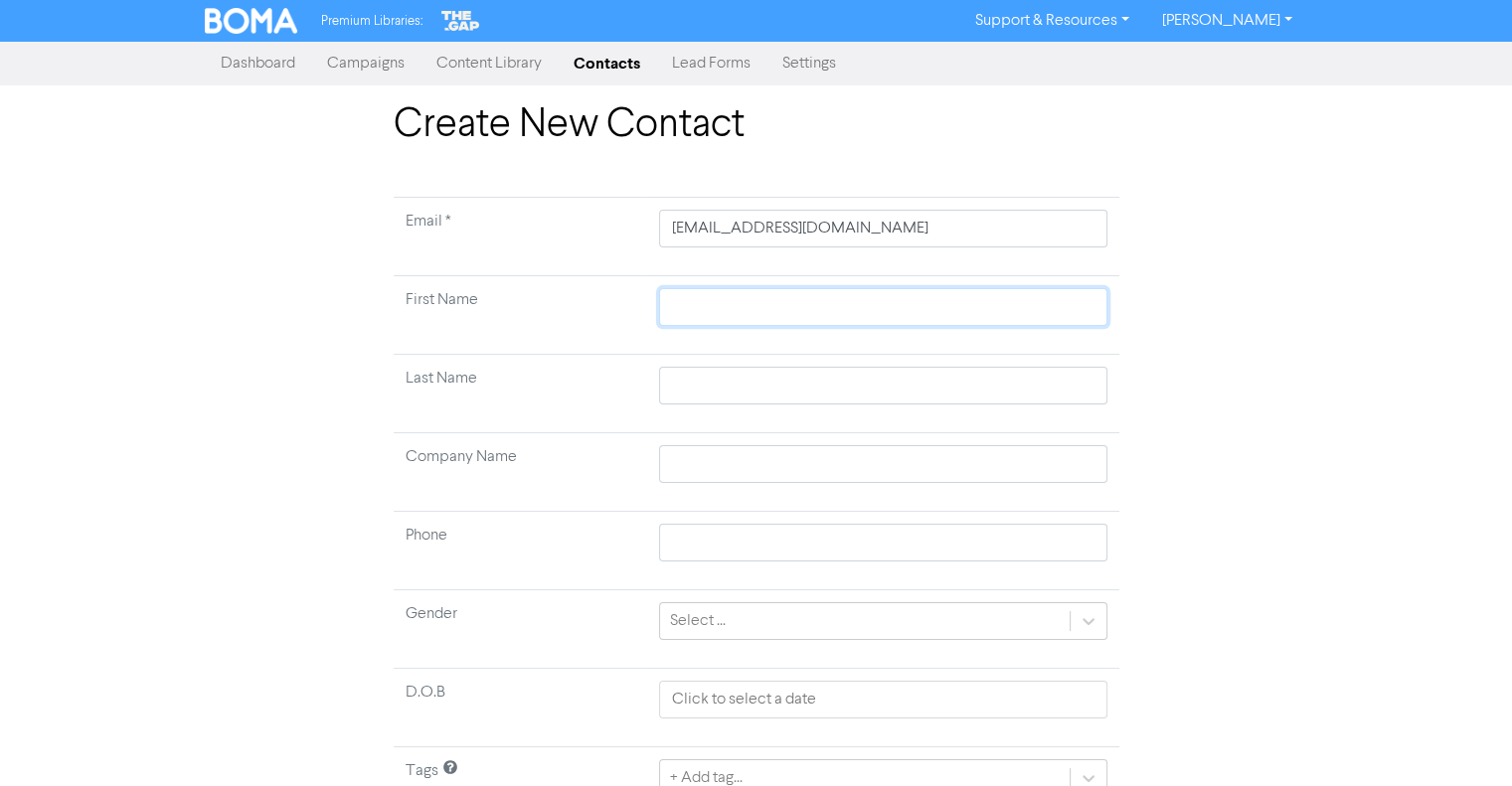 type 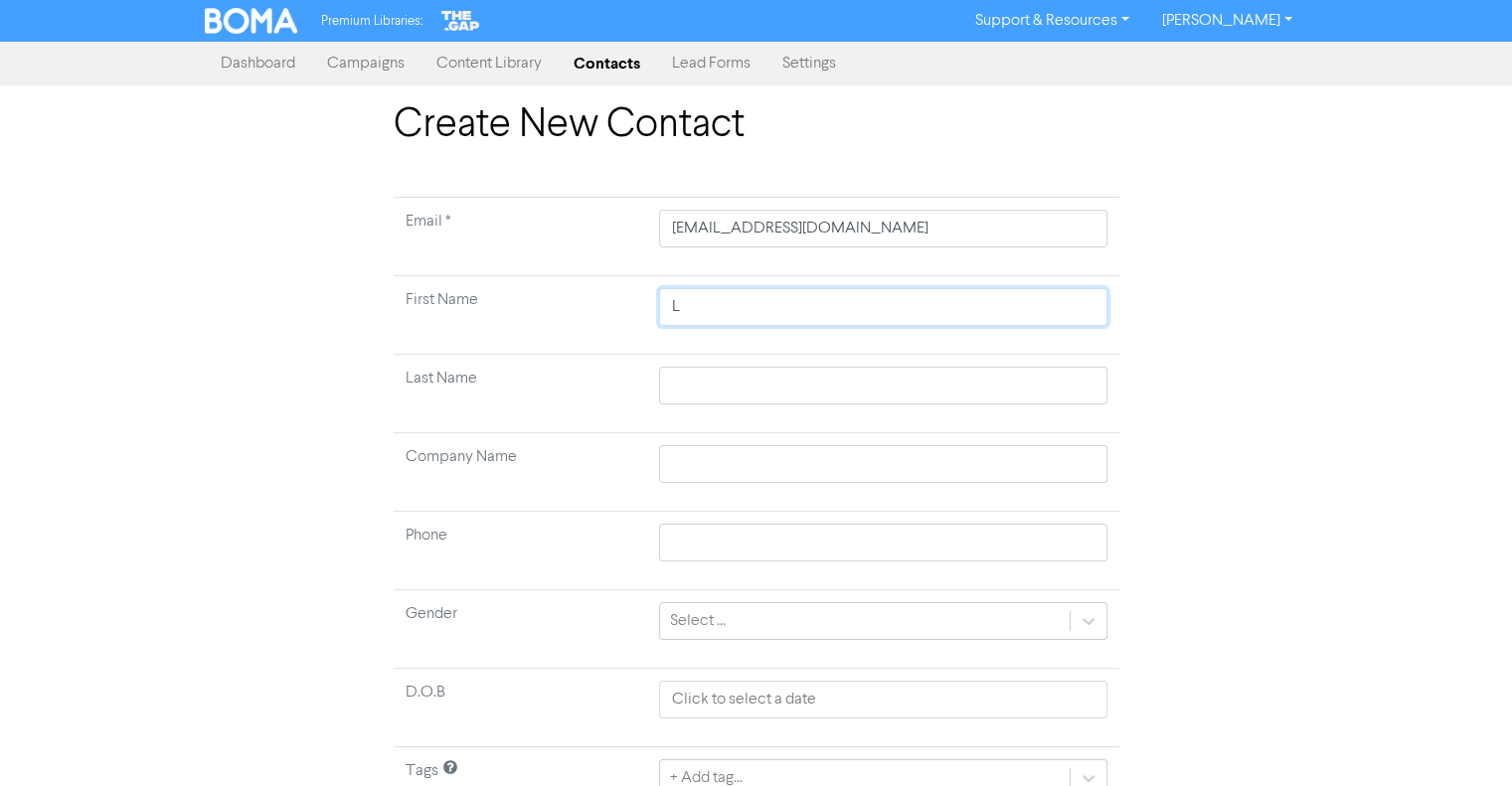 type on "Ly" 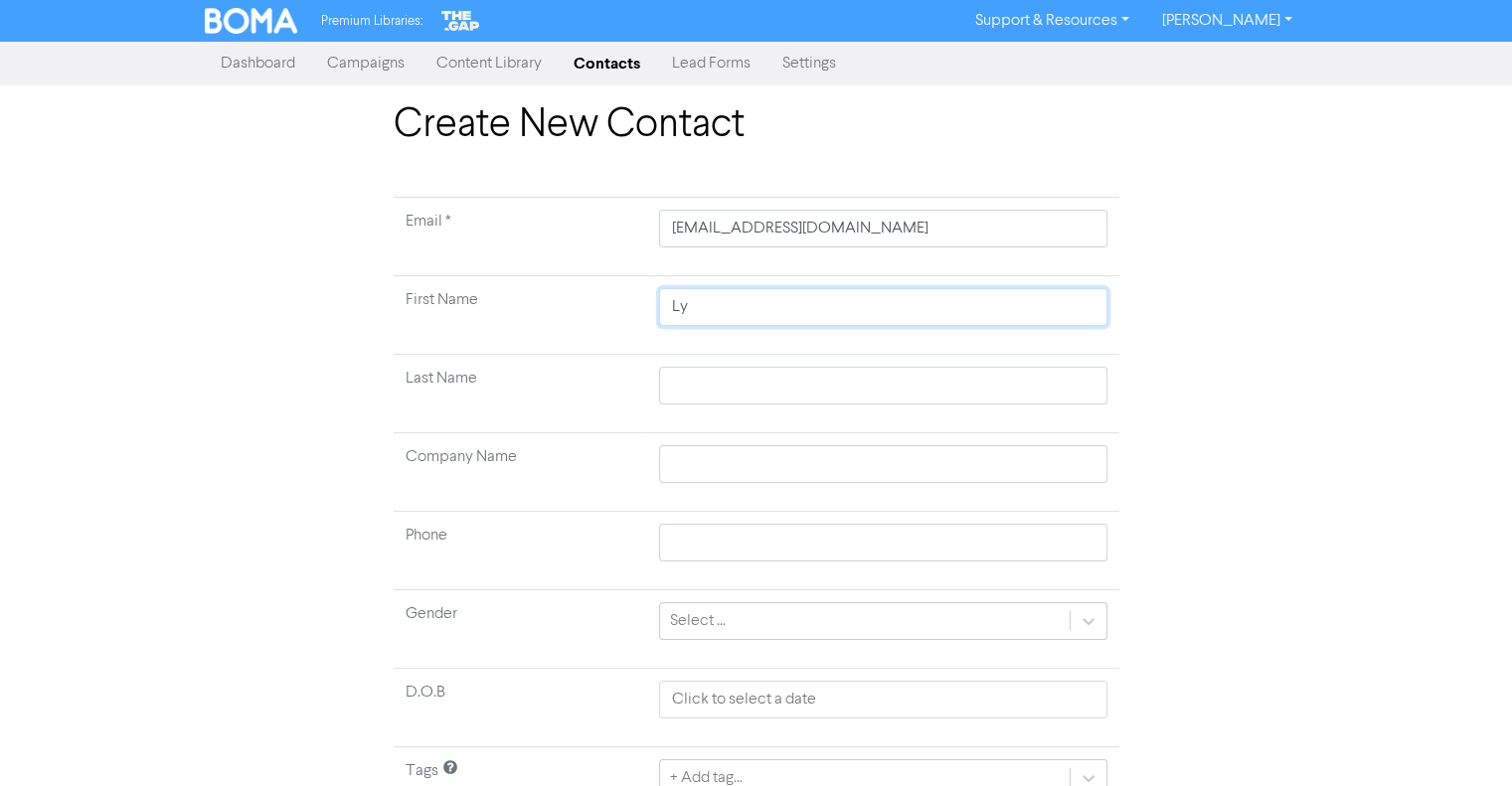 type on "[PERSON_NAME]" 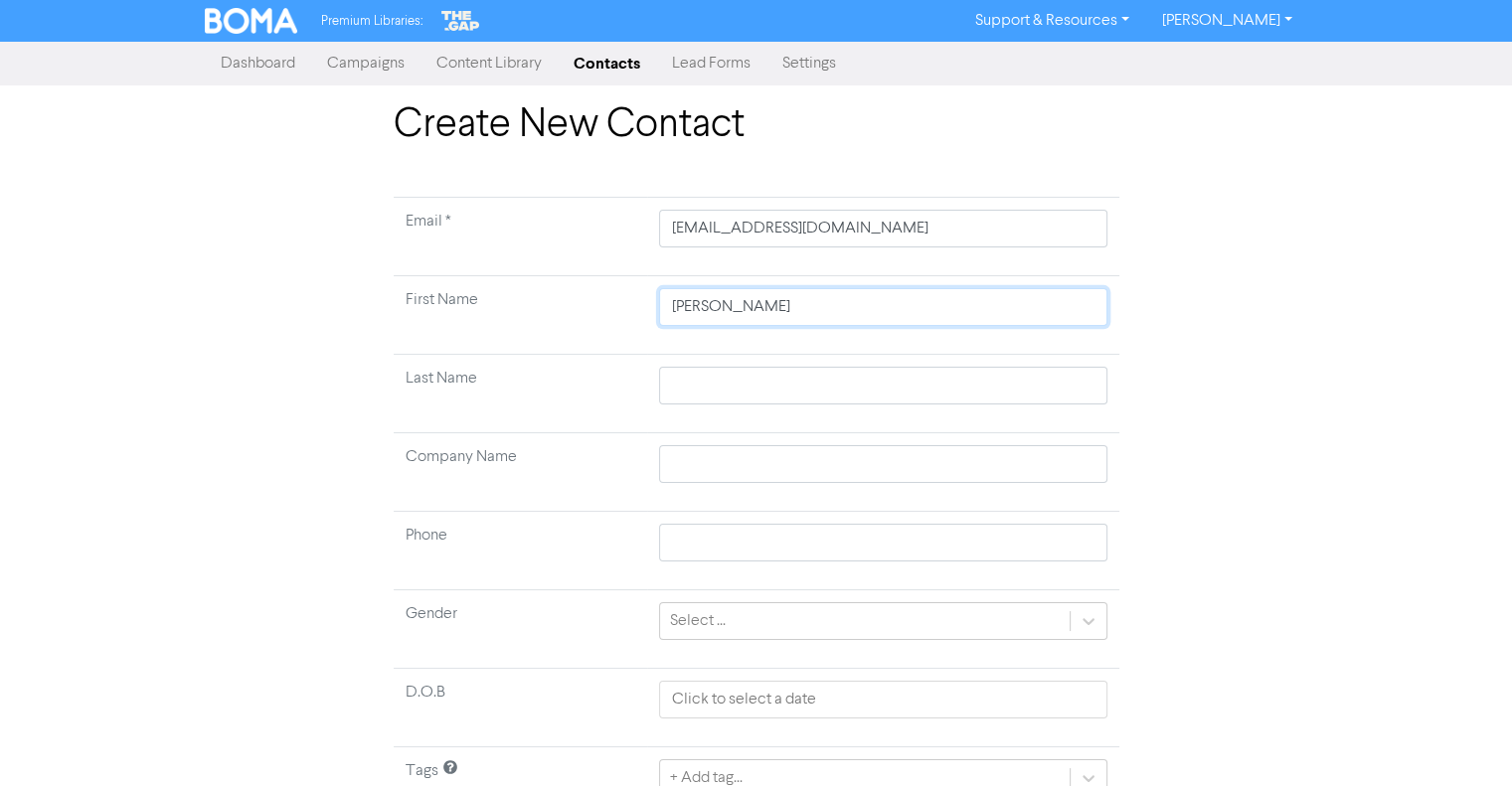 type on "[PERSON_NAME]" 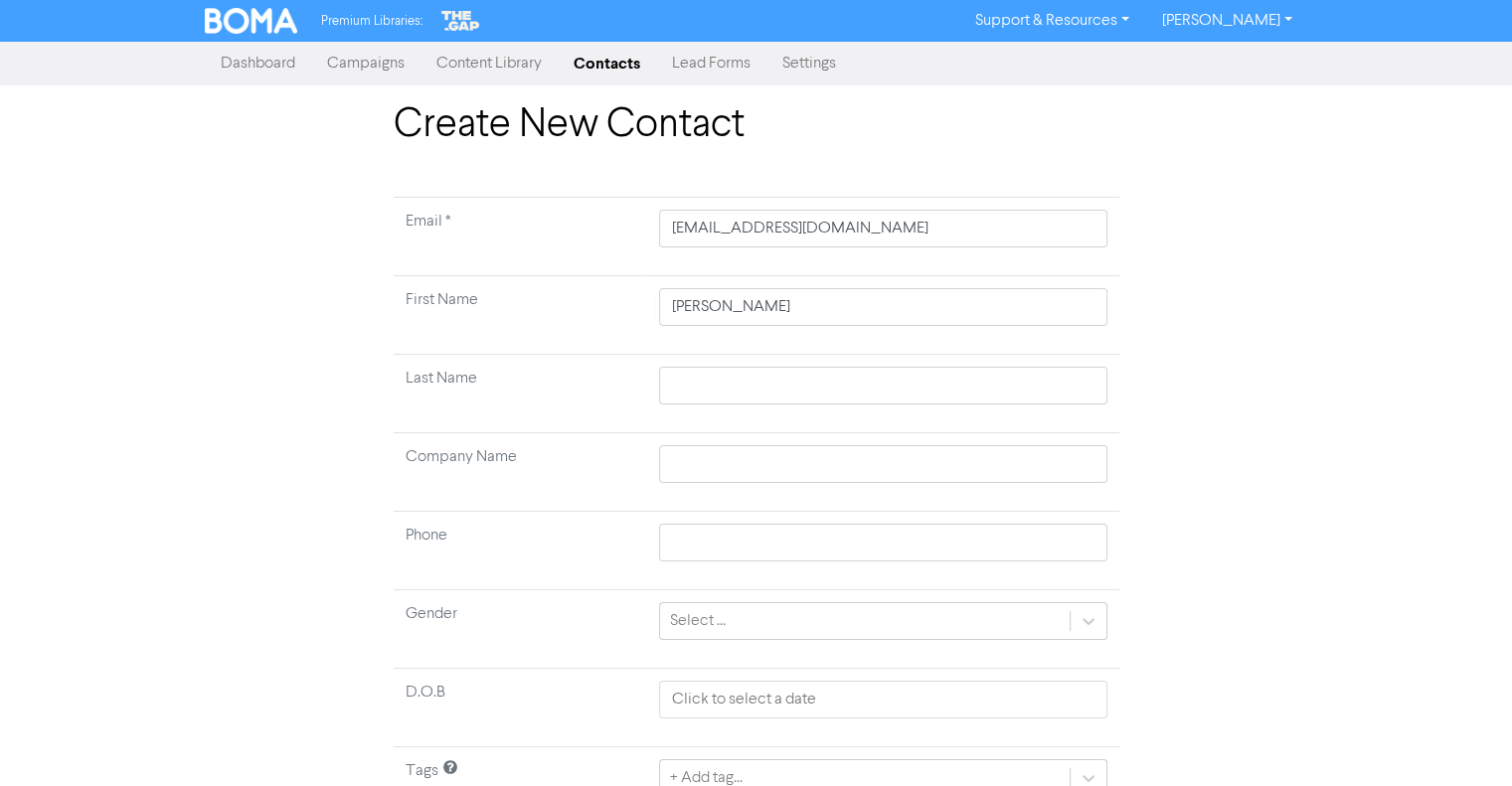 type 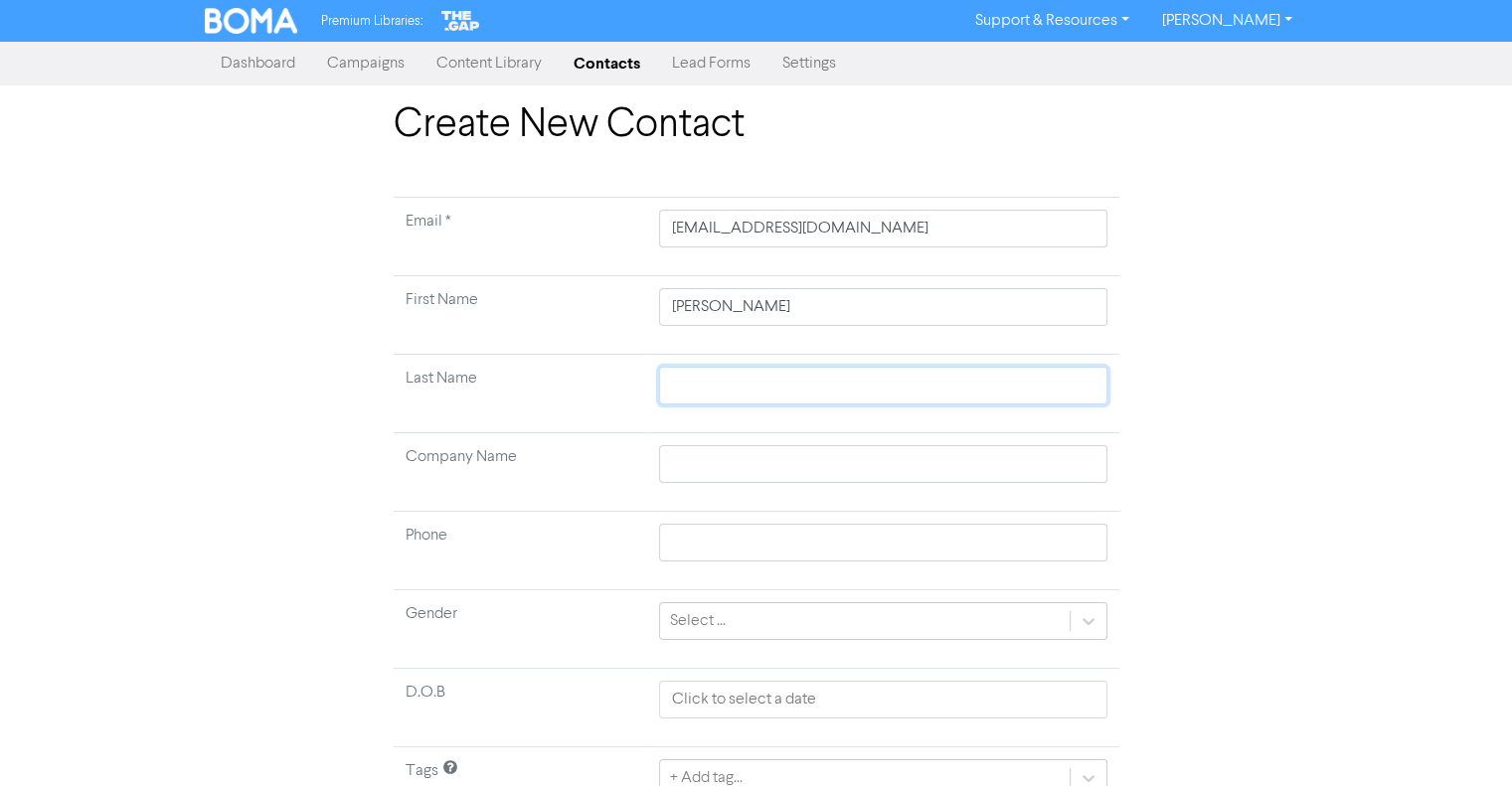 click 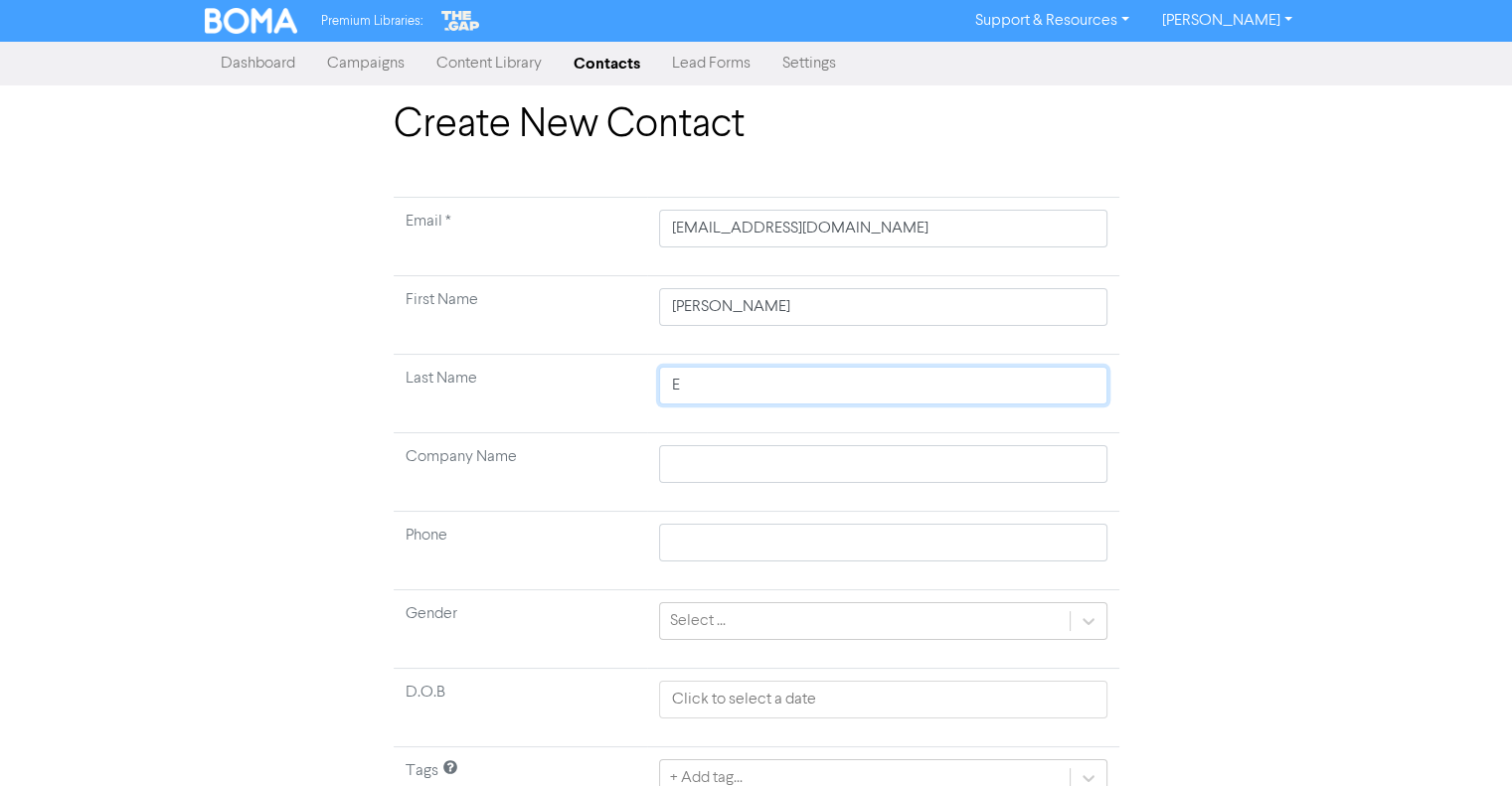 type on "Ed" 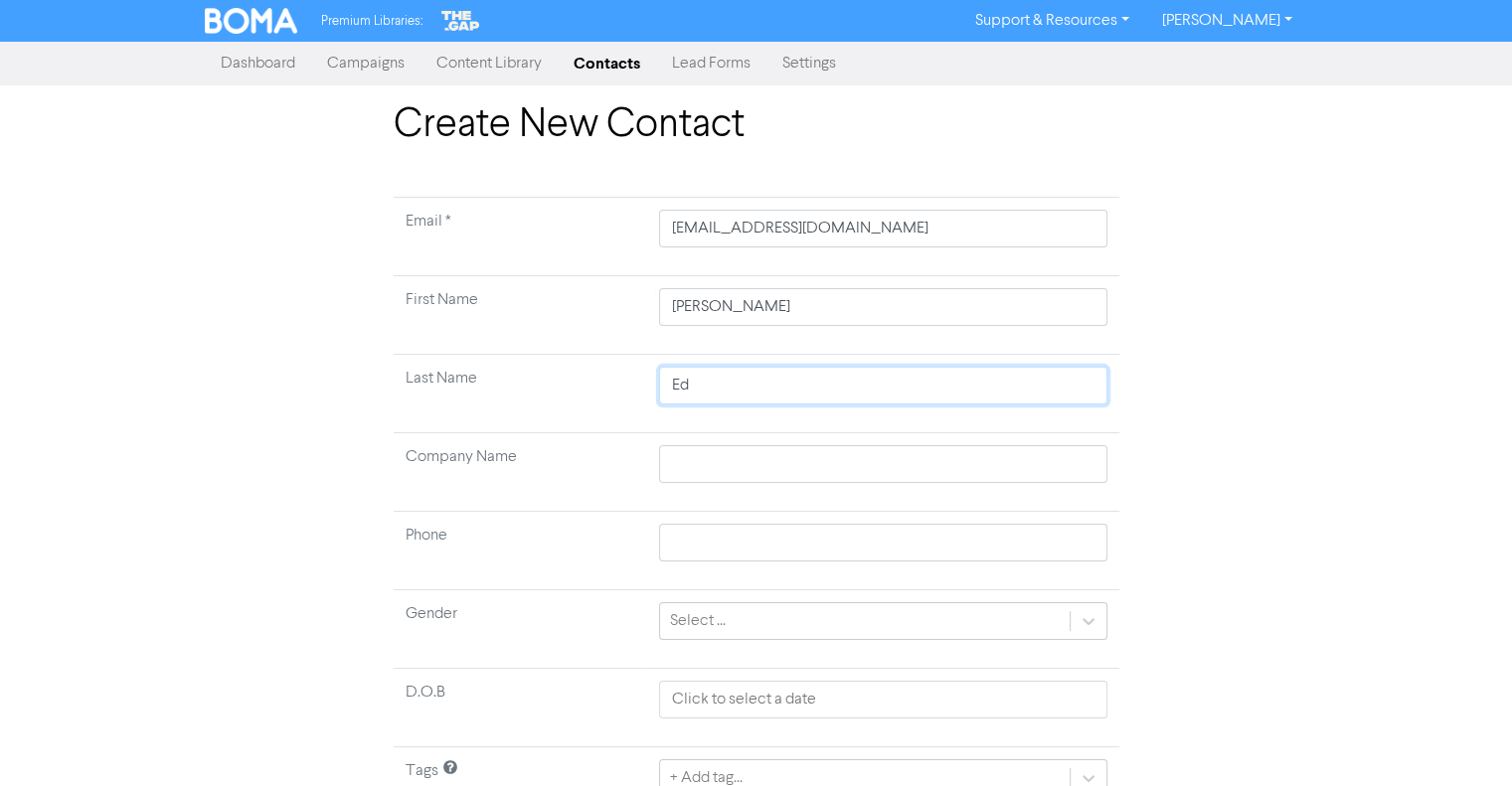 type on "[PERSON_NAME]" 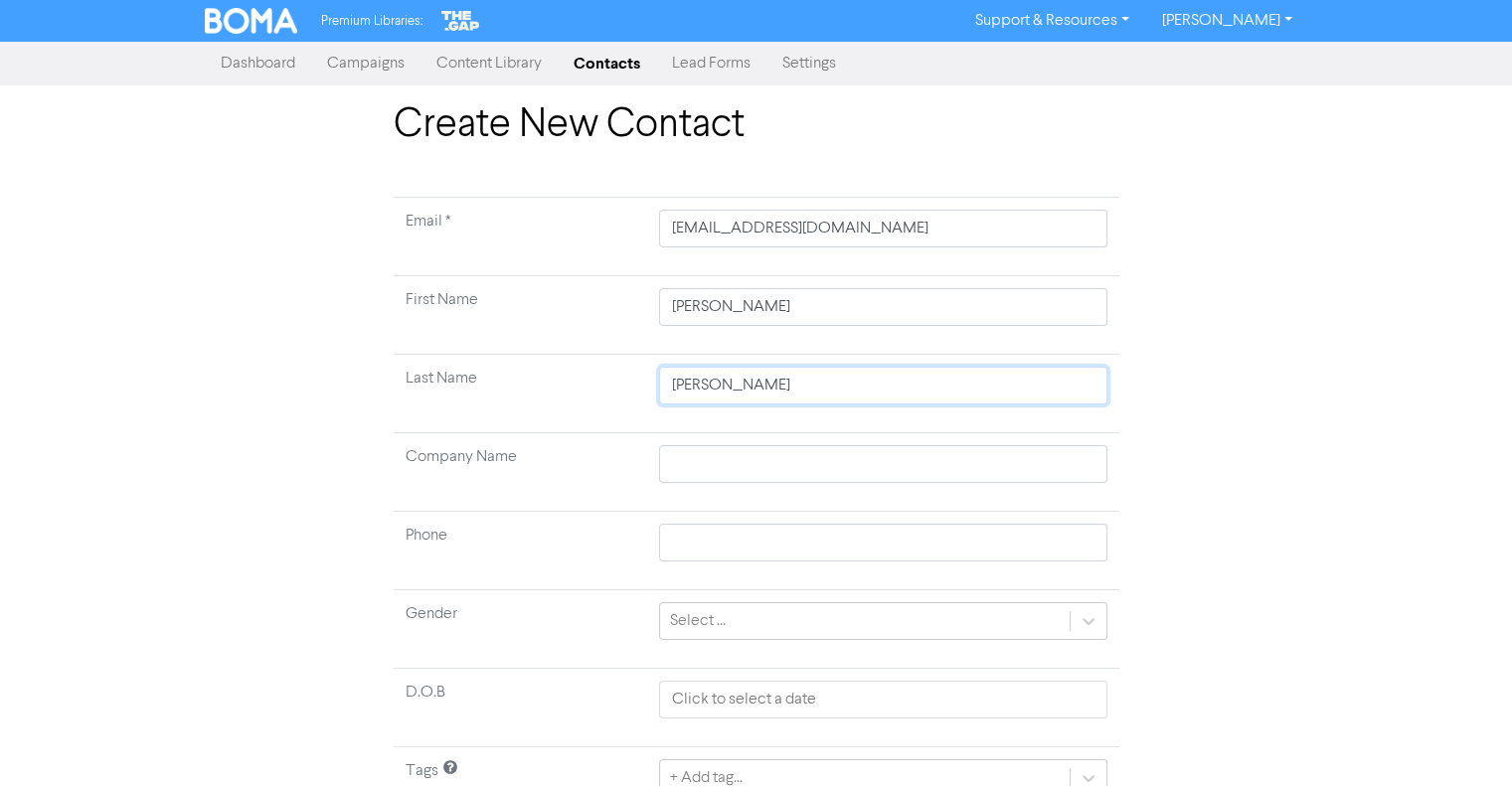 type on "Edwa" 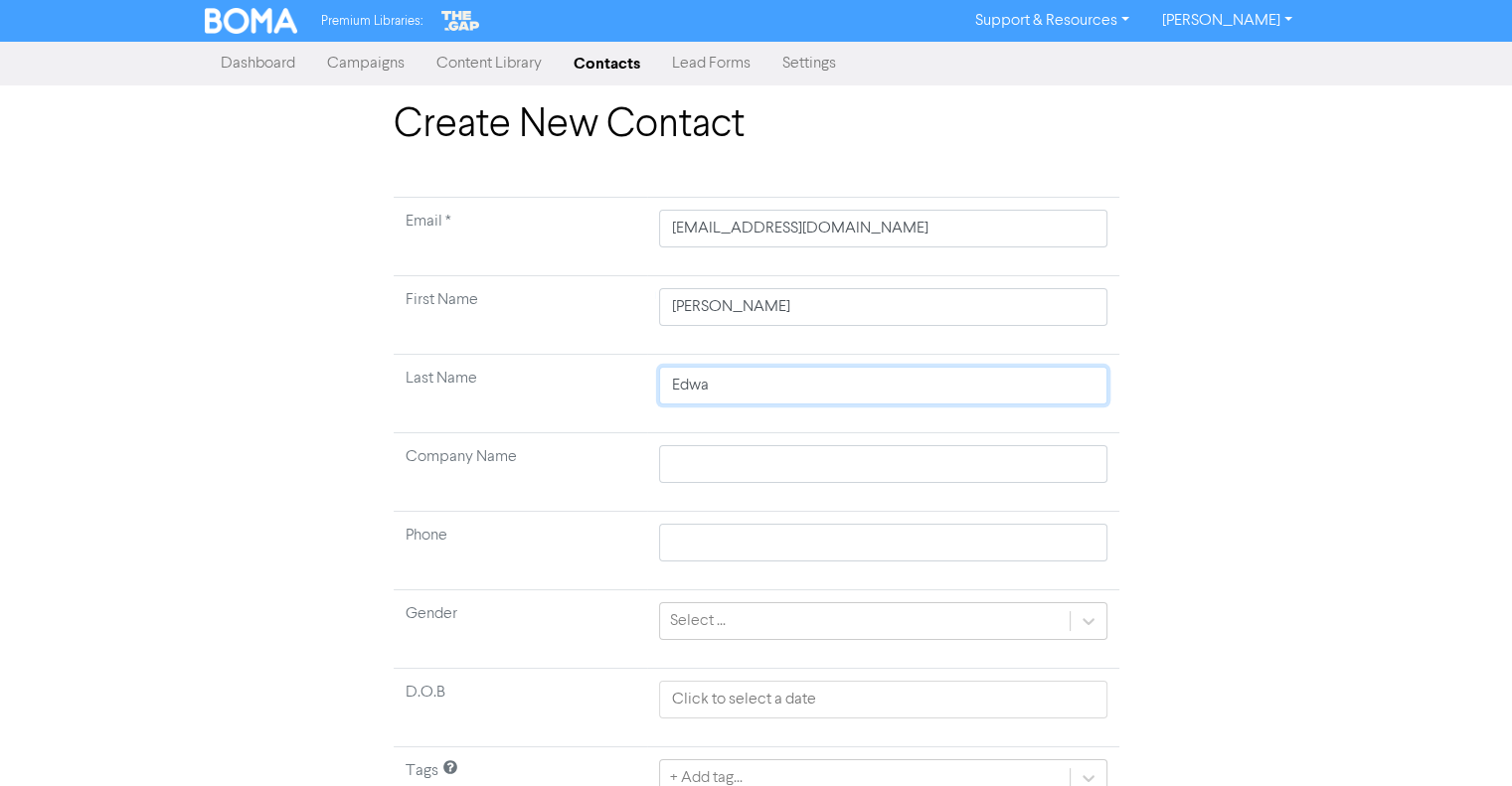type on "Edwar" 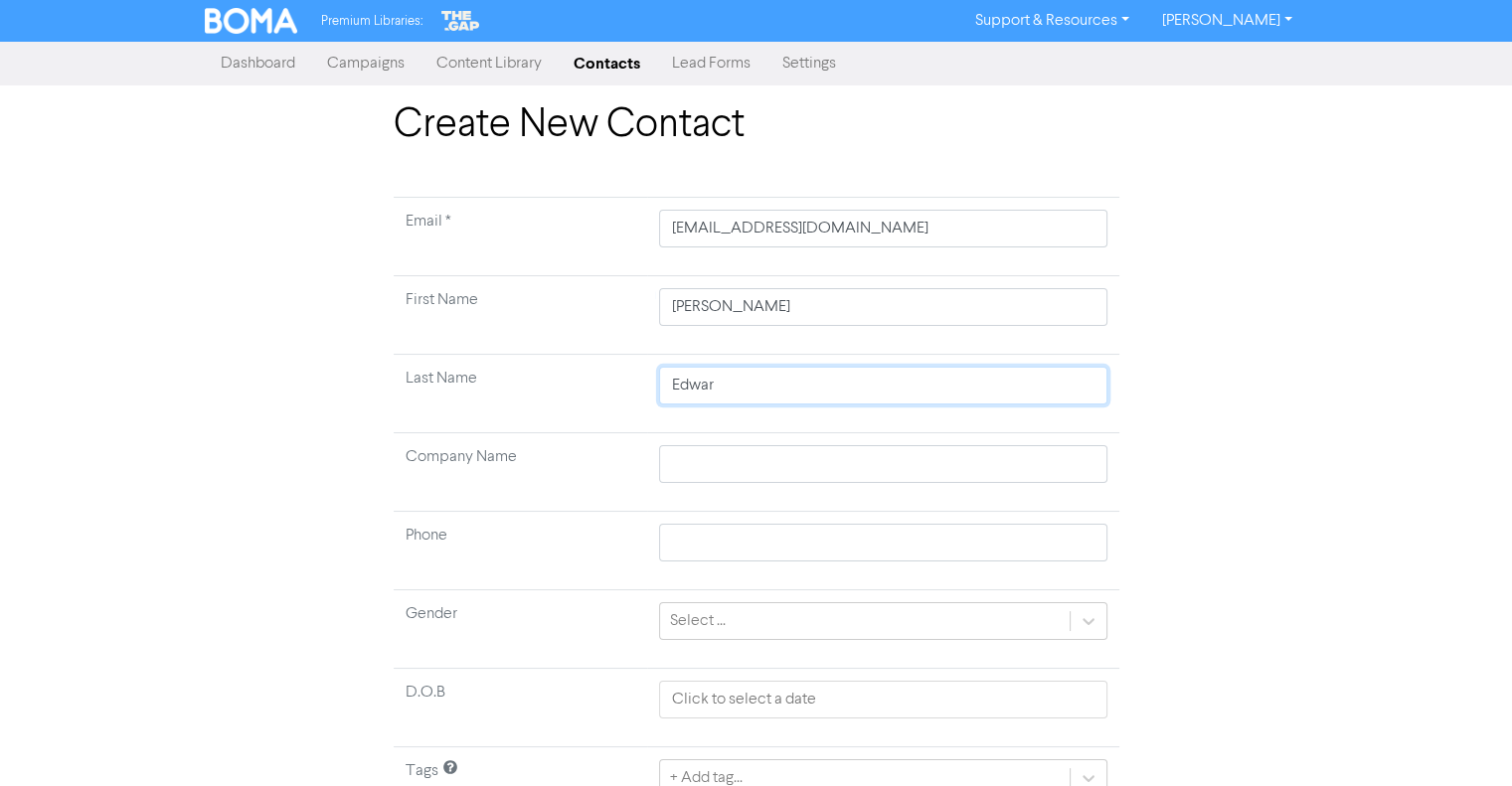 type on "[PERSON_NAME]" 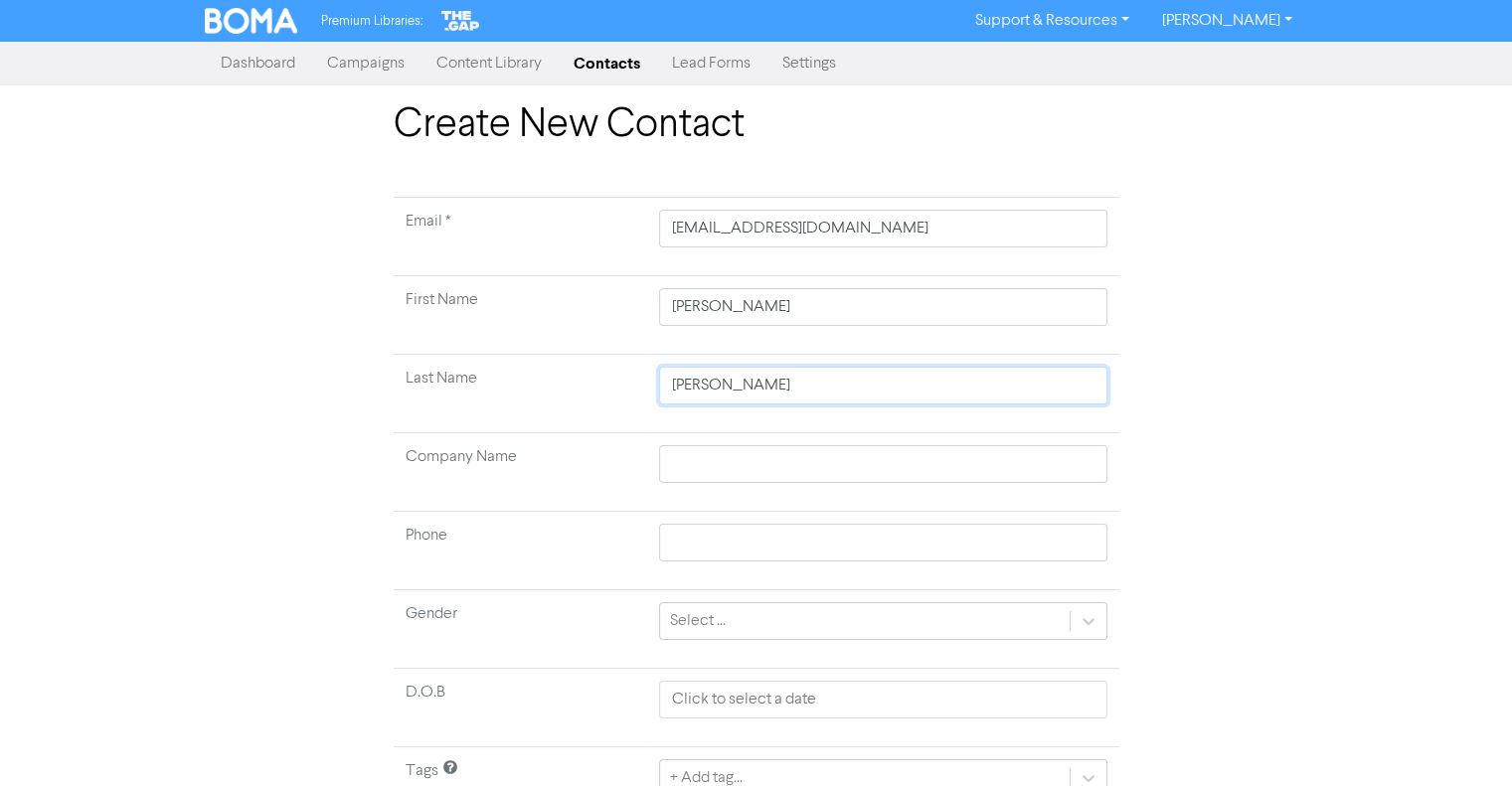 type on "[PERSON_NAME]" 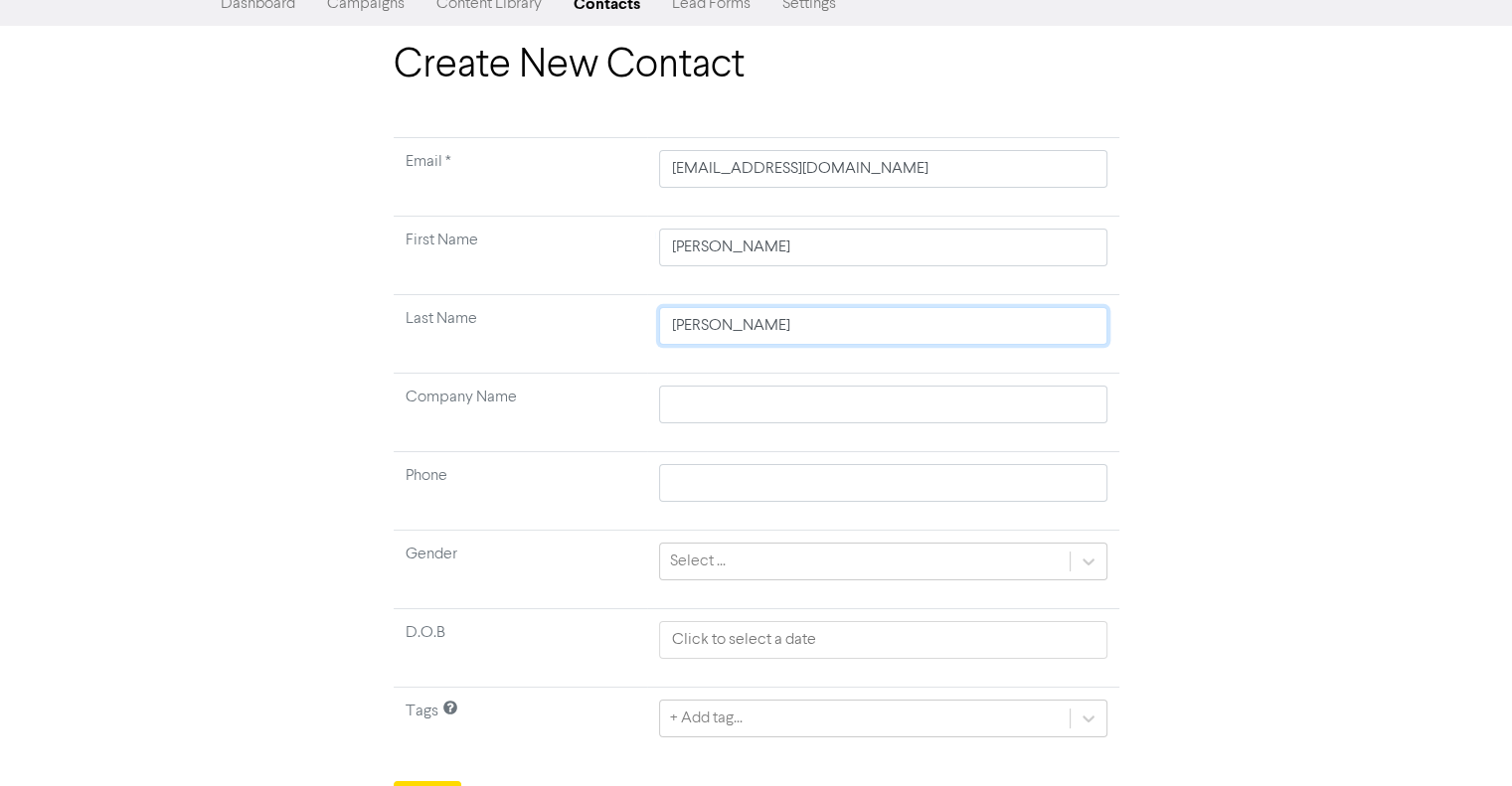 scroll, scrollTop: 93, scrollLeft: 0, axis: vertical 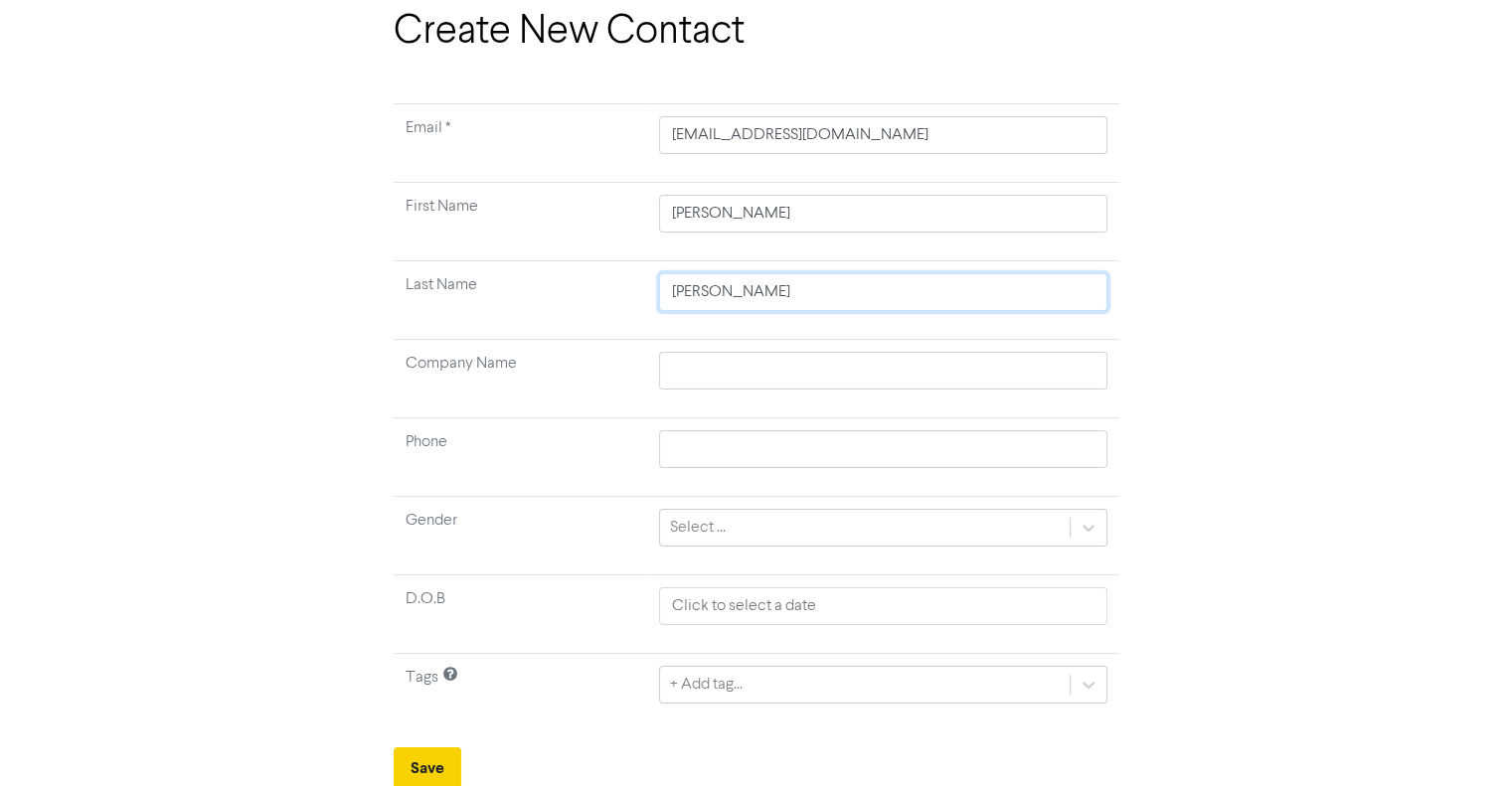 type on "[PERSON_NAME]" 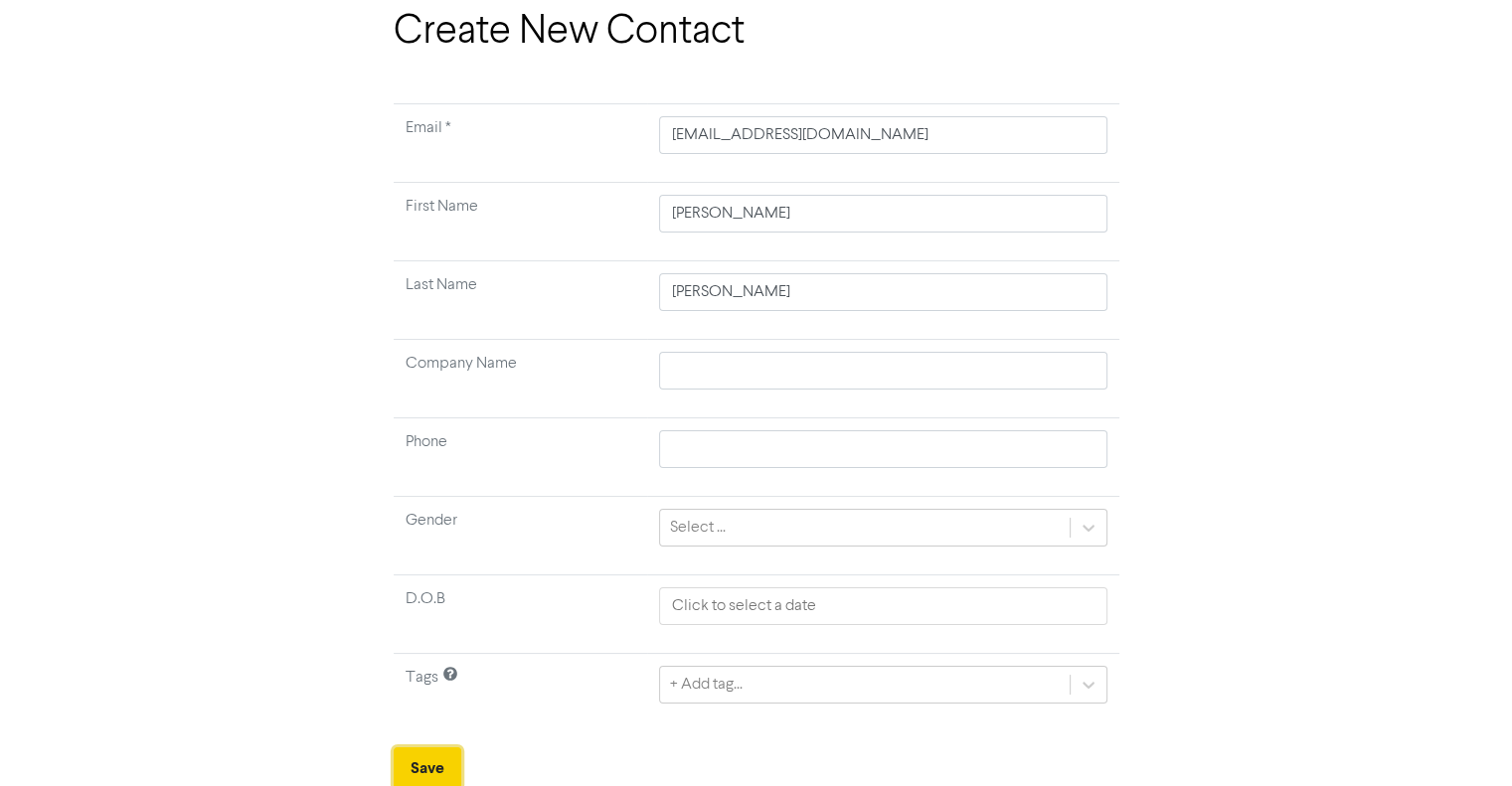 click on "Save" at bounding box center [427, 768] 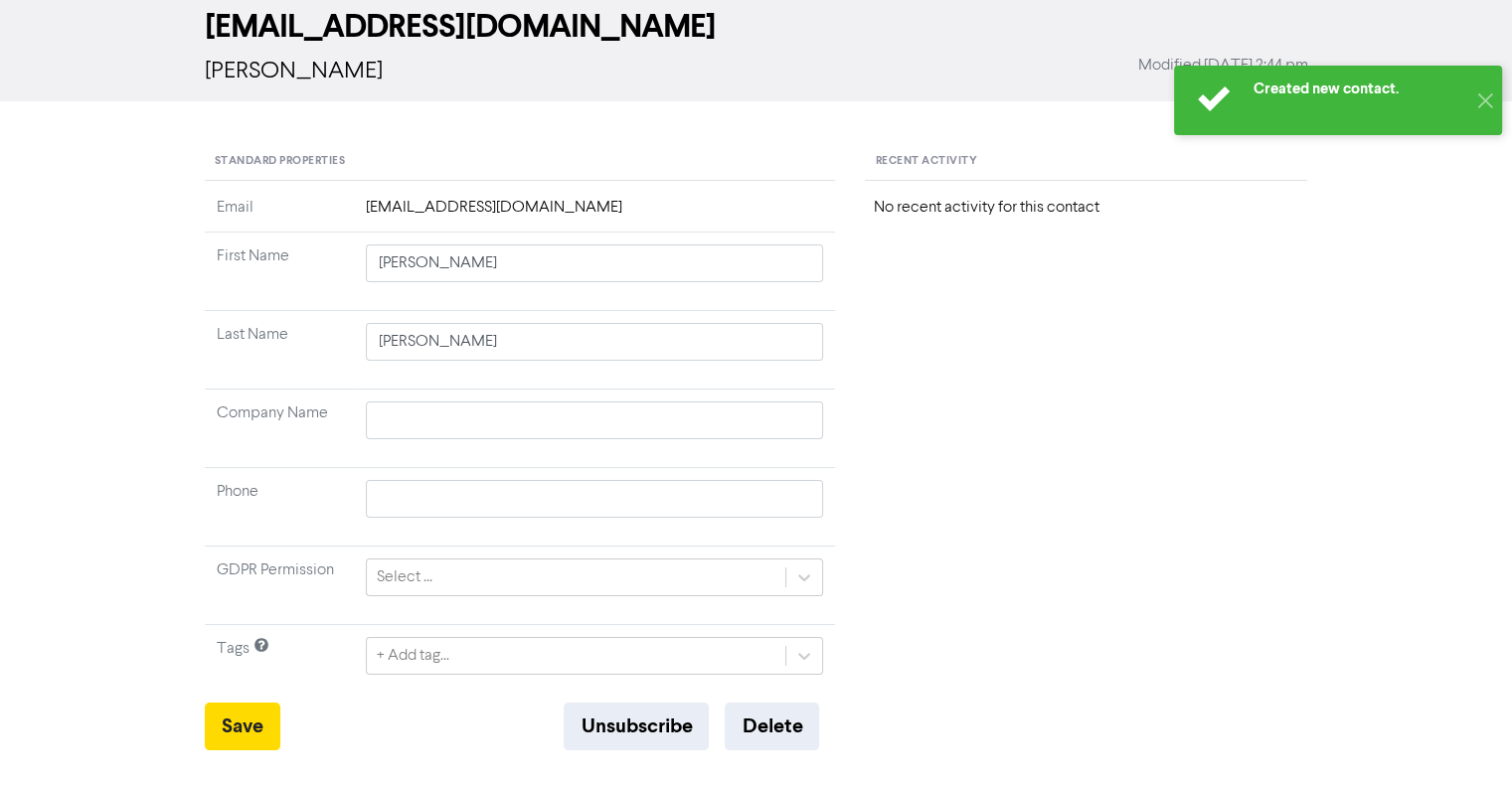 scroll, scrollTop: 0, scrollLeft: 0, axis: both 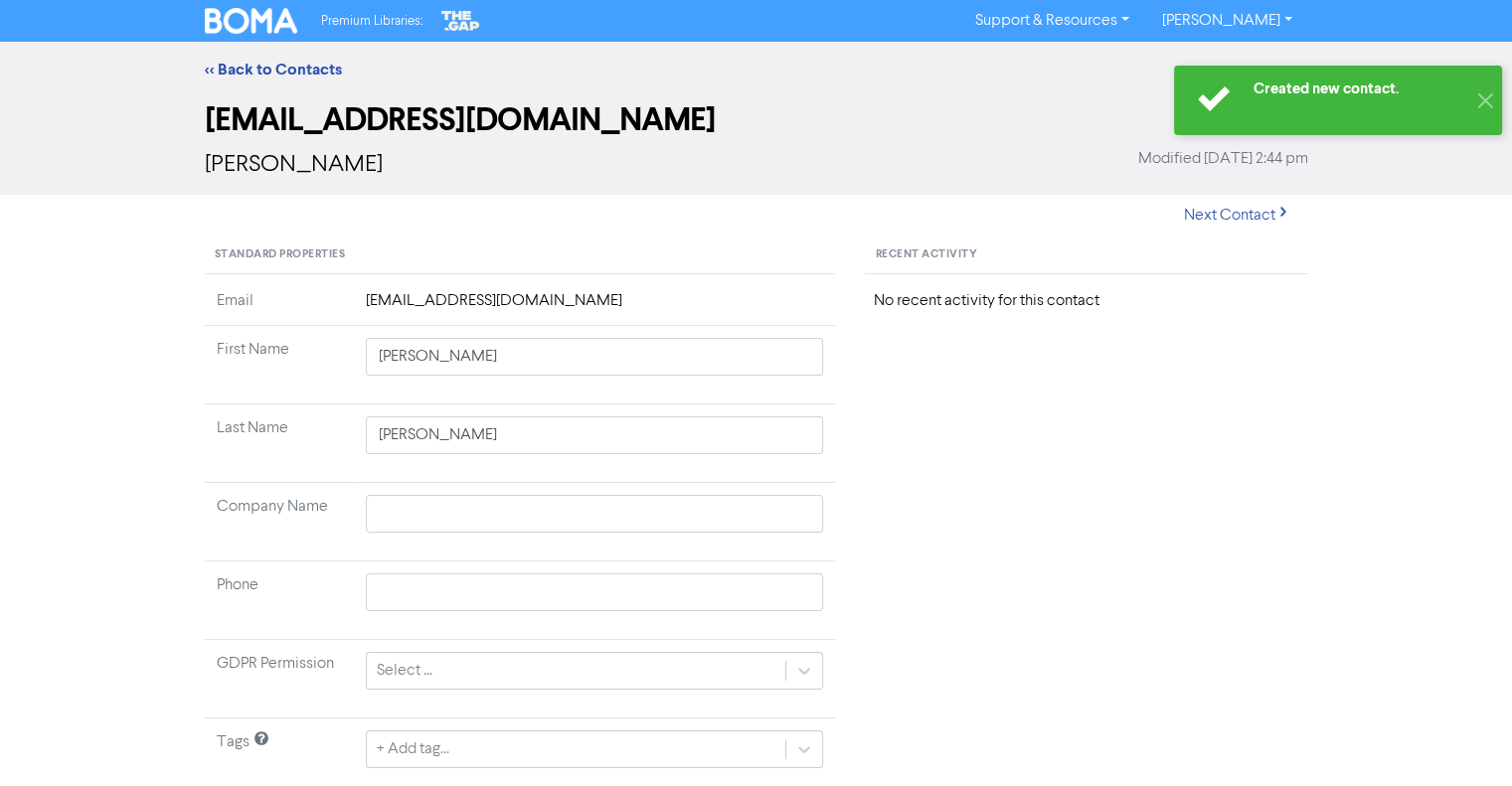 type 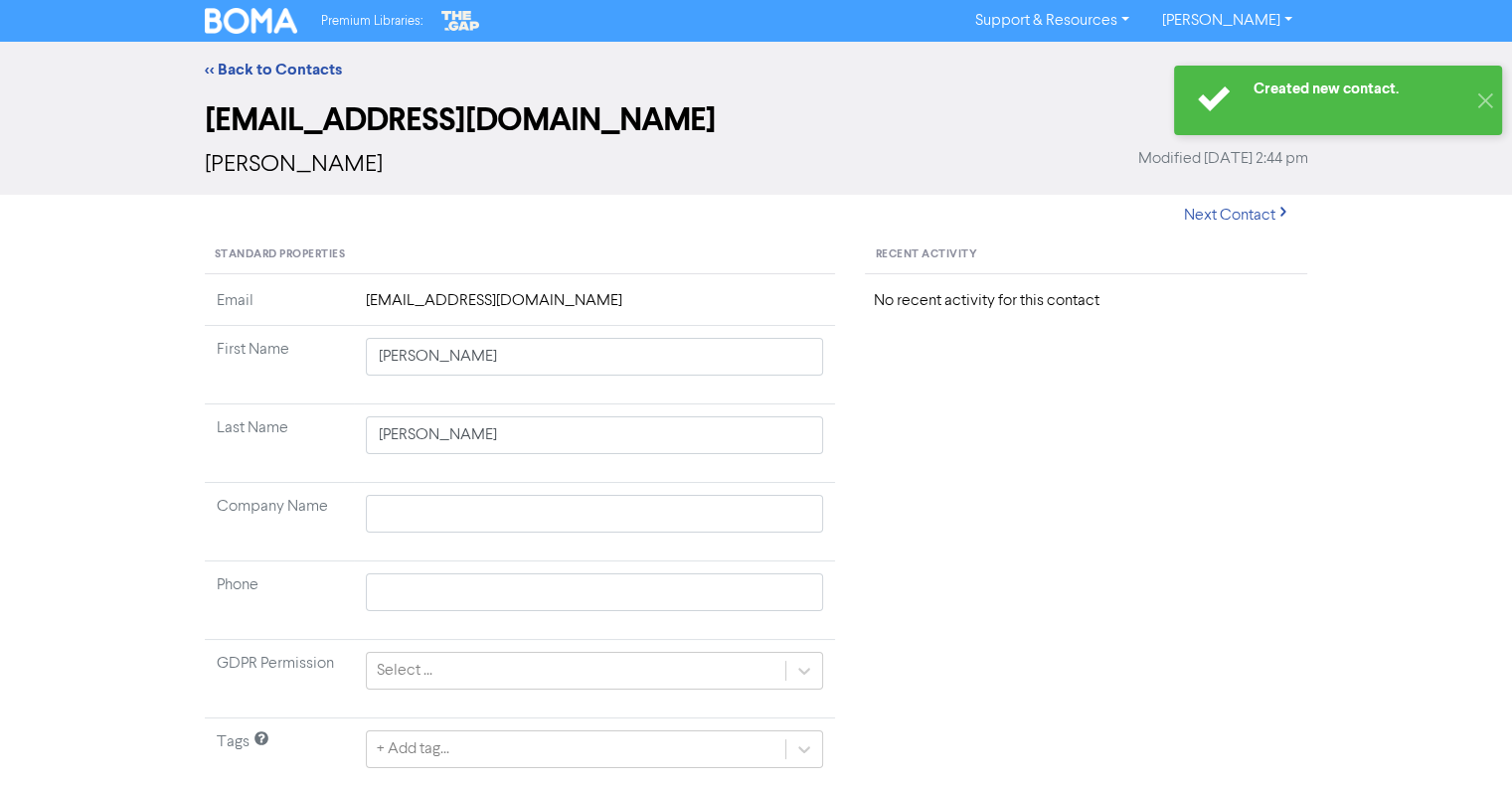 type 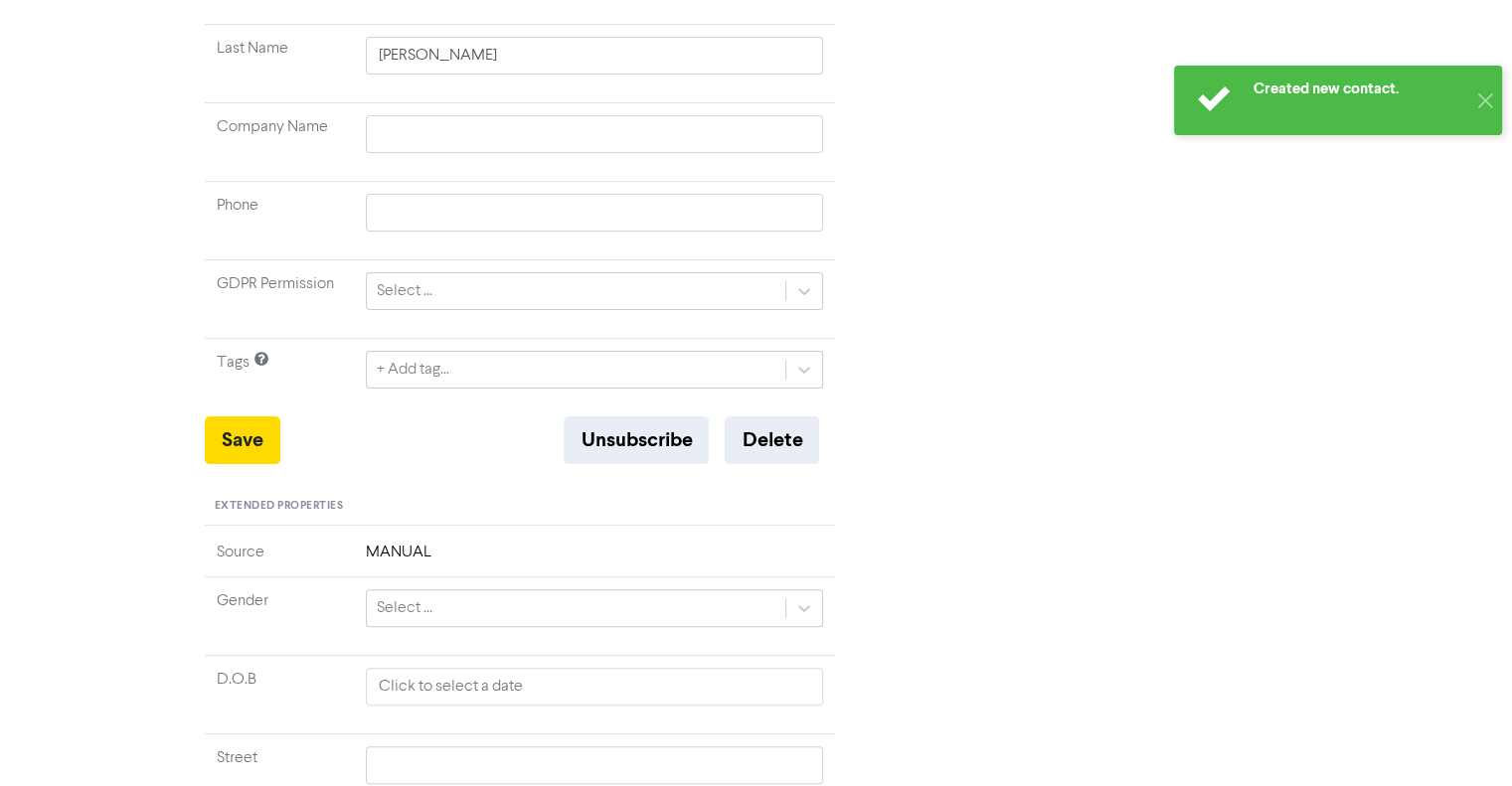 scroll, scrollTop: 397, scrollLeft: 0, axis: vertical 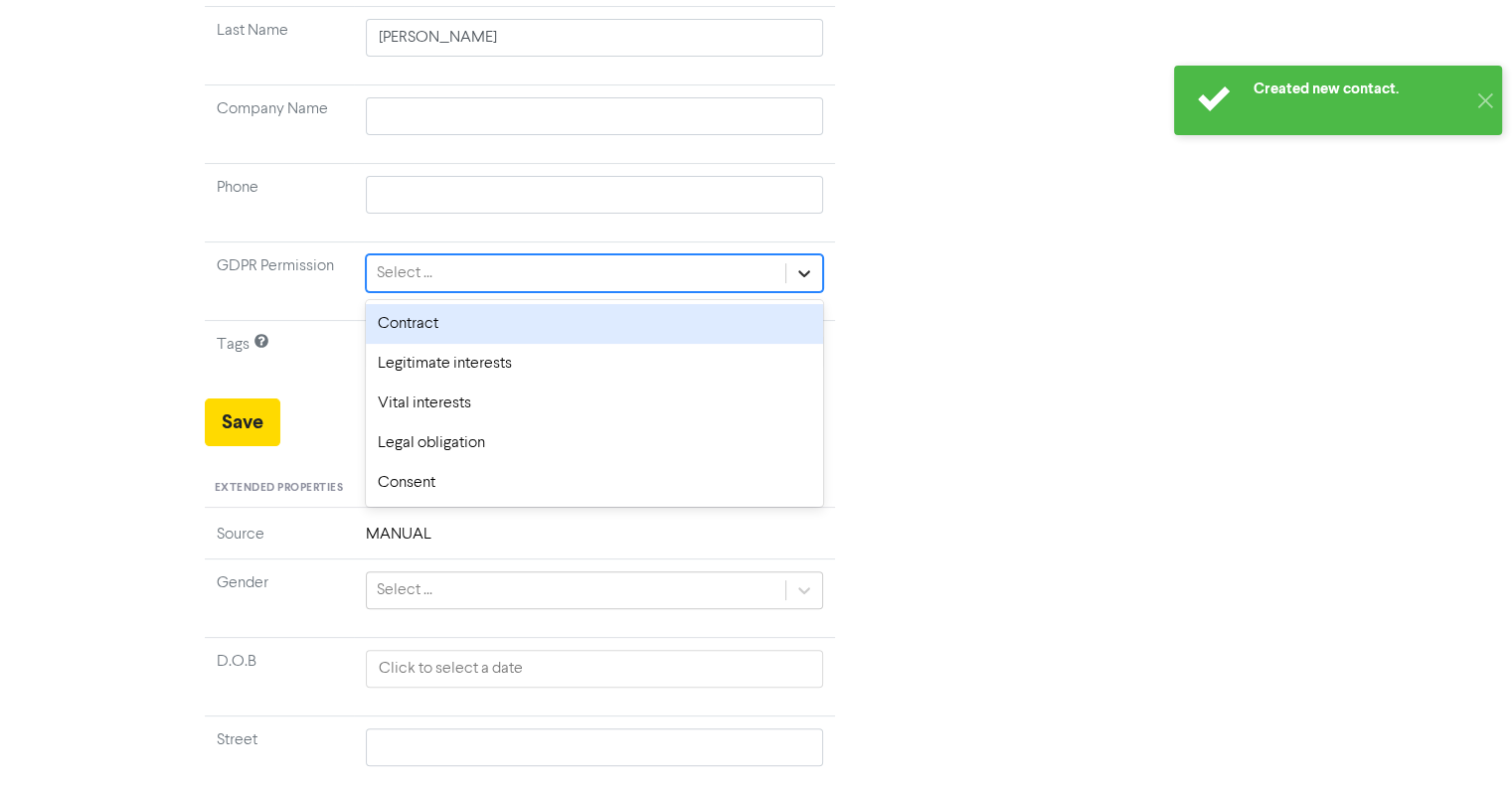 click 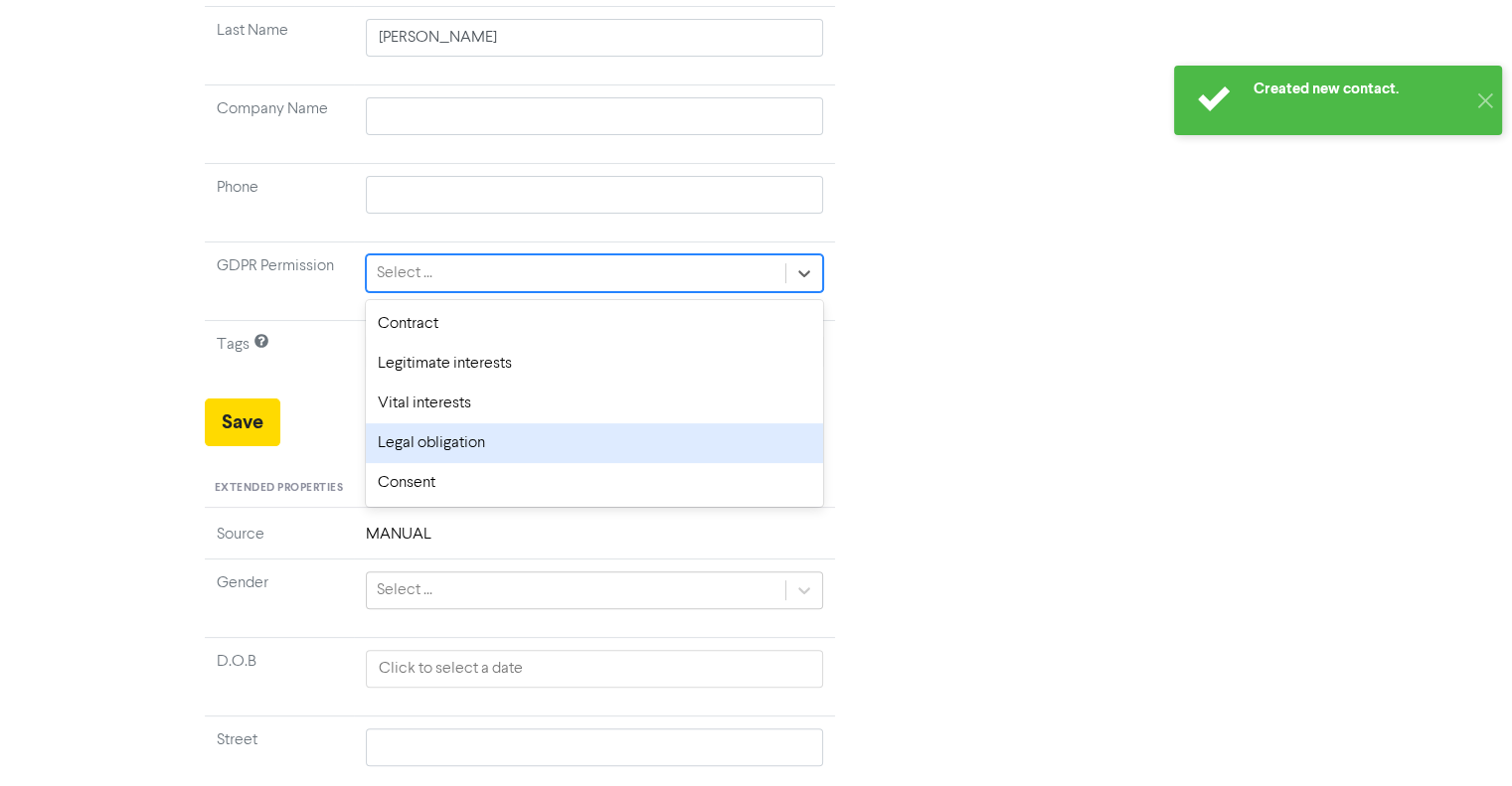 type 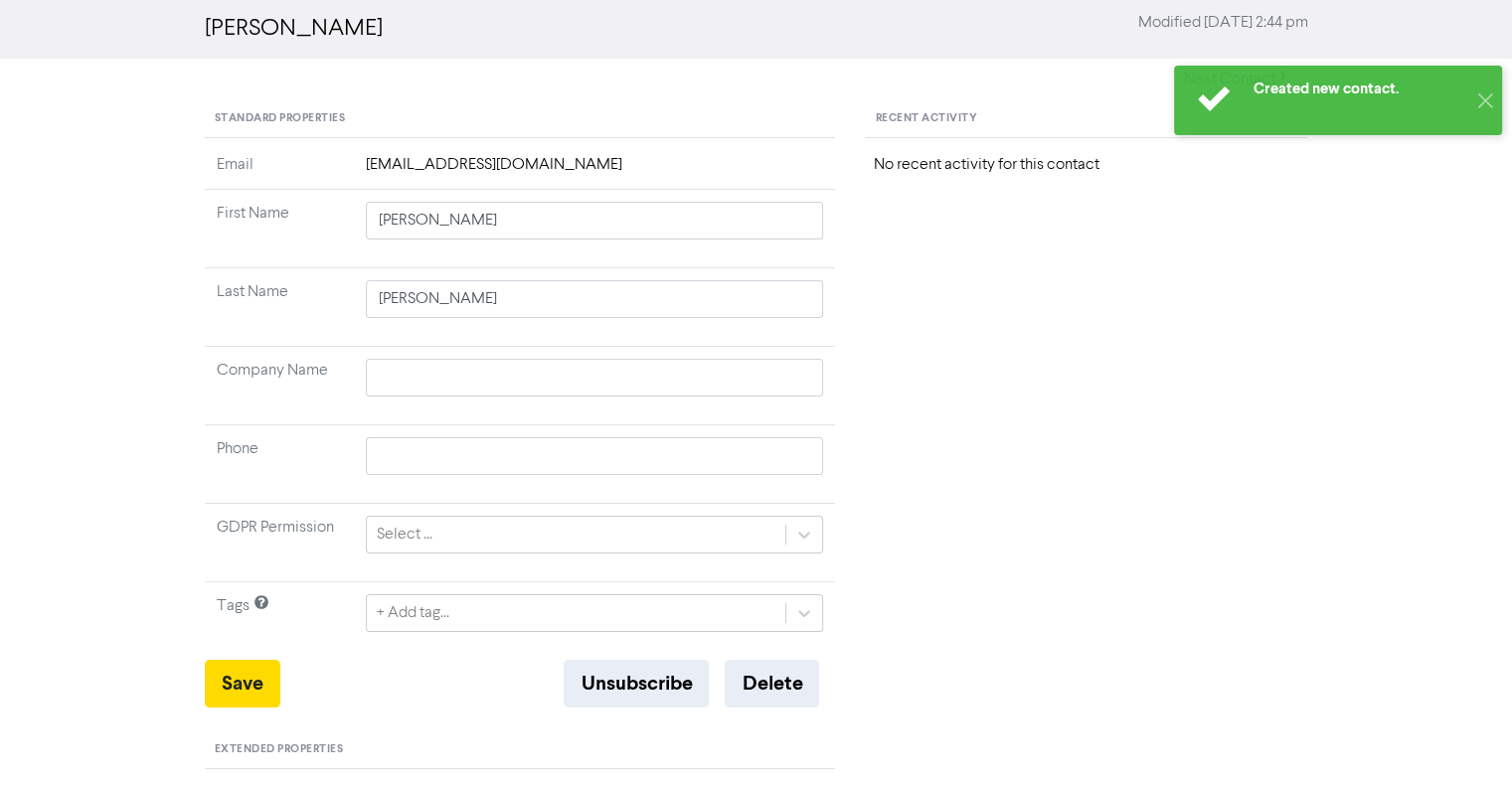 scroll, scrollTop: 397, scrollLeft: 0, axis: vertical 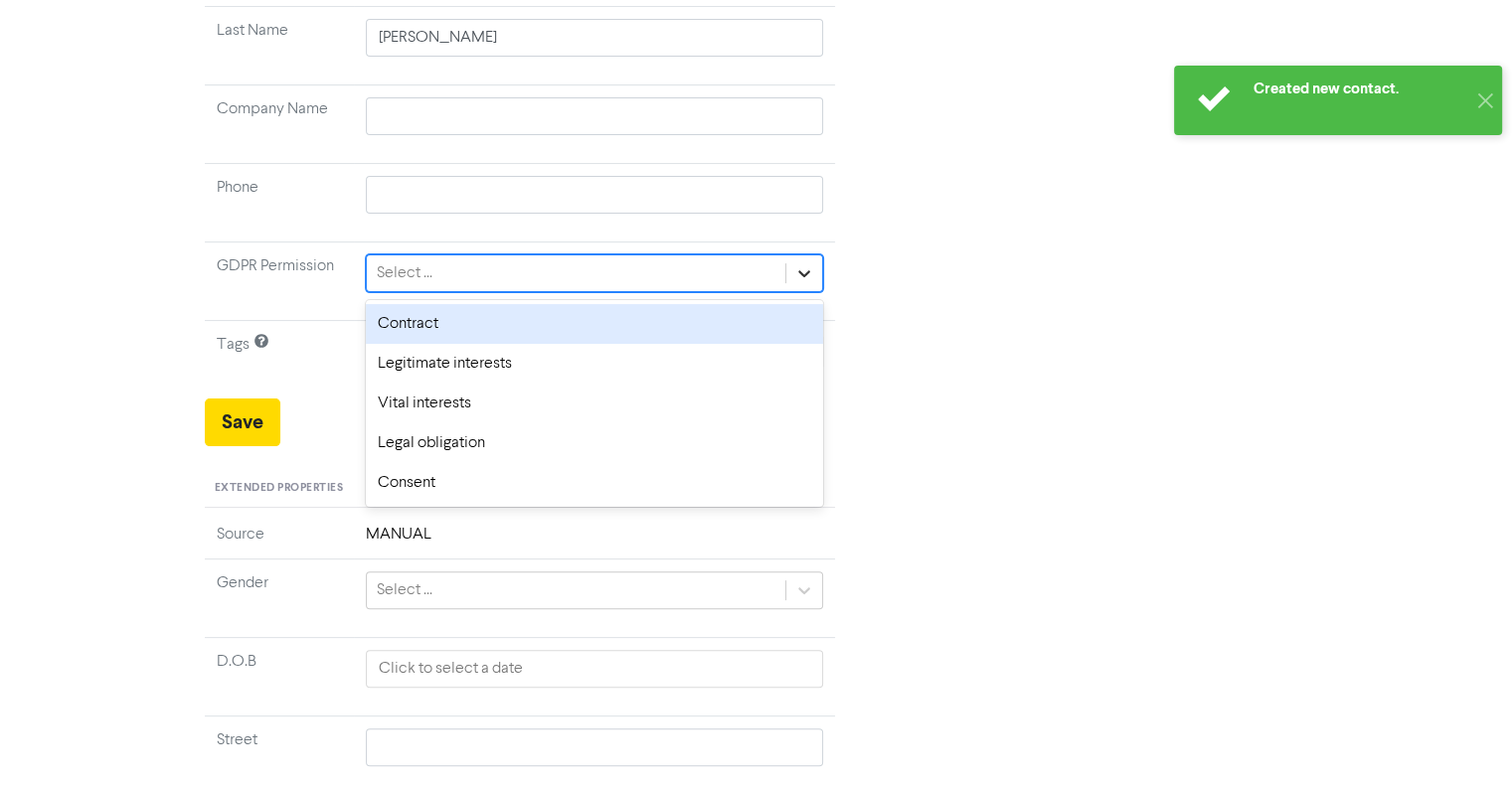 click 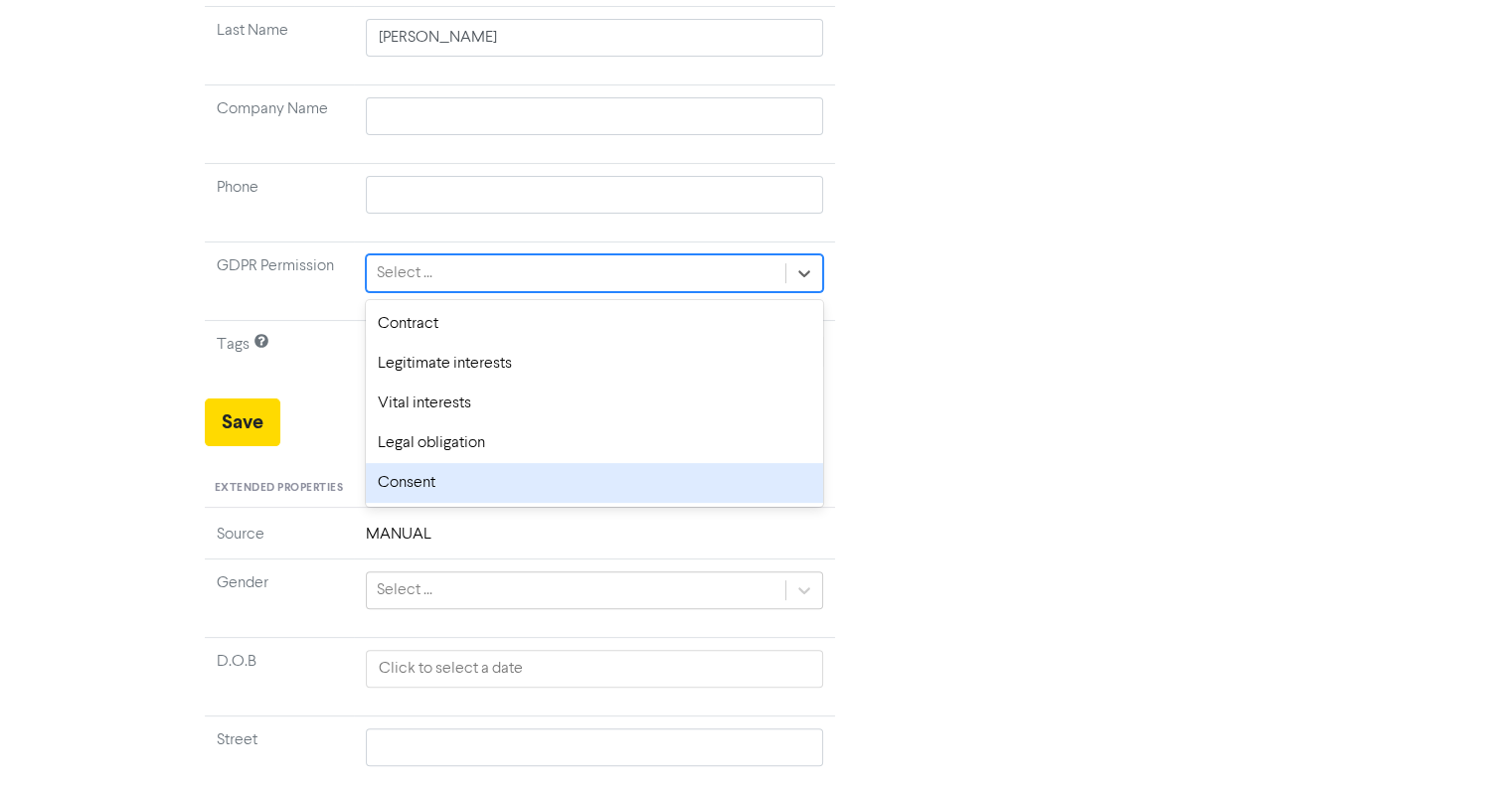 click on "Consent" at bounding box center (594, 483) 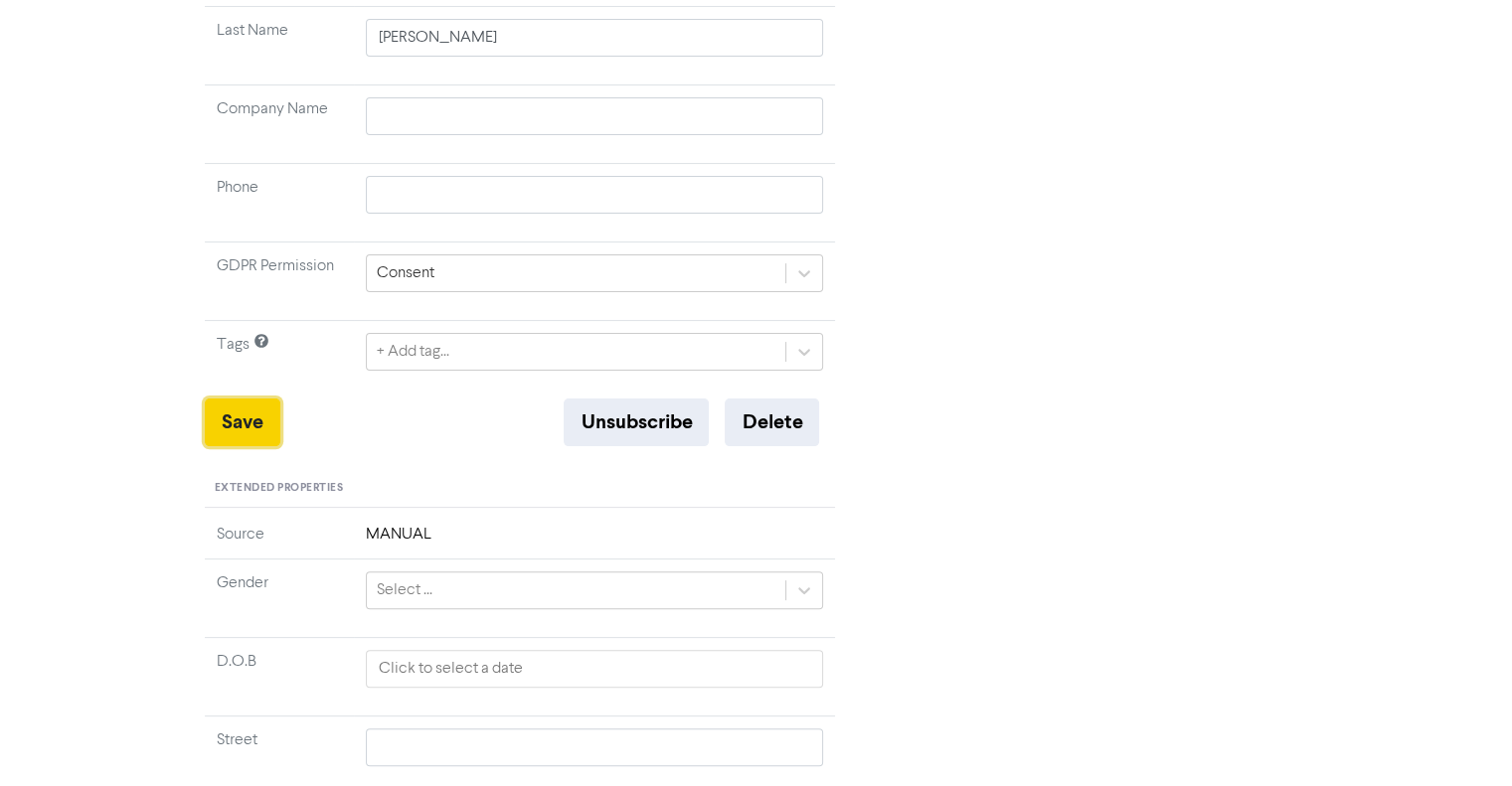 click on "Save" at bounding box center (243, 422) 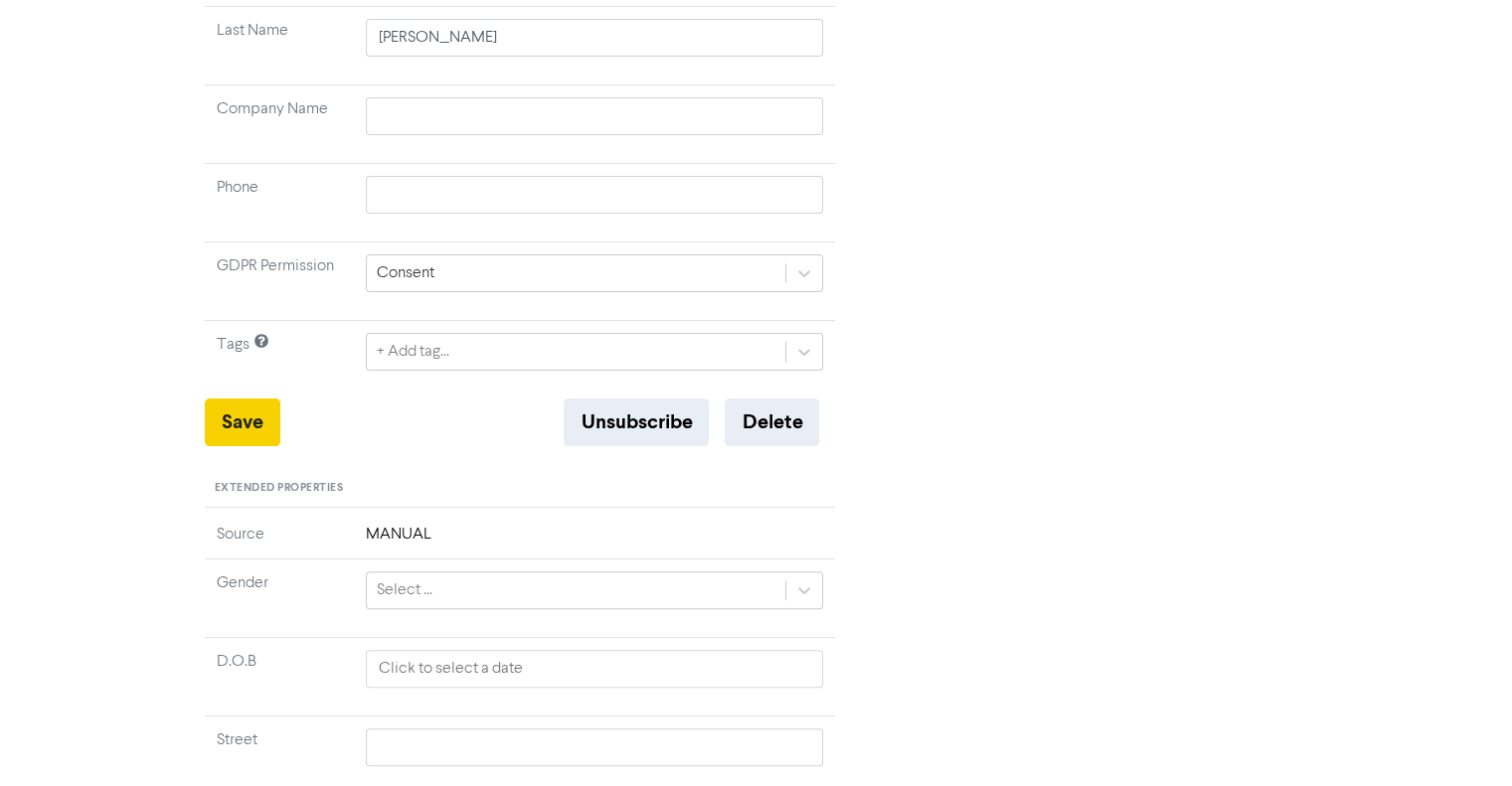 type 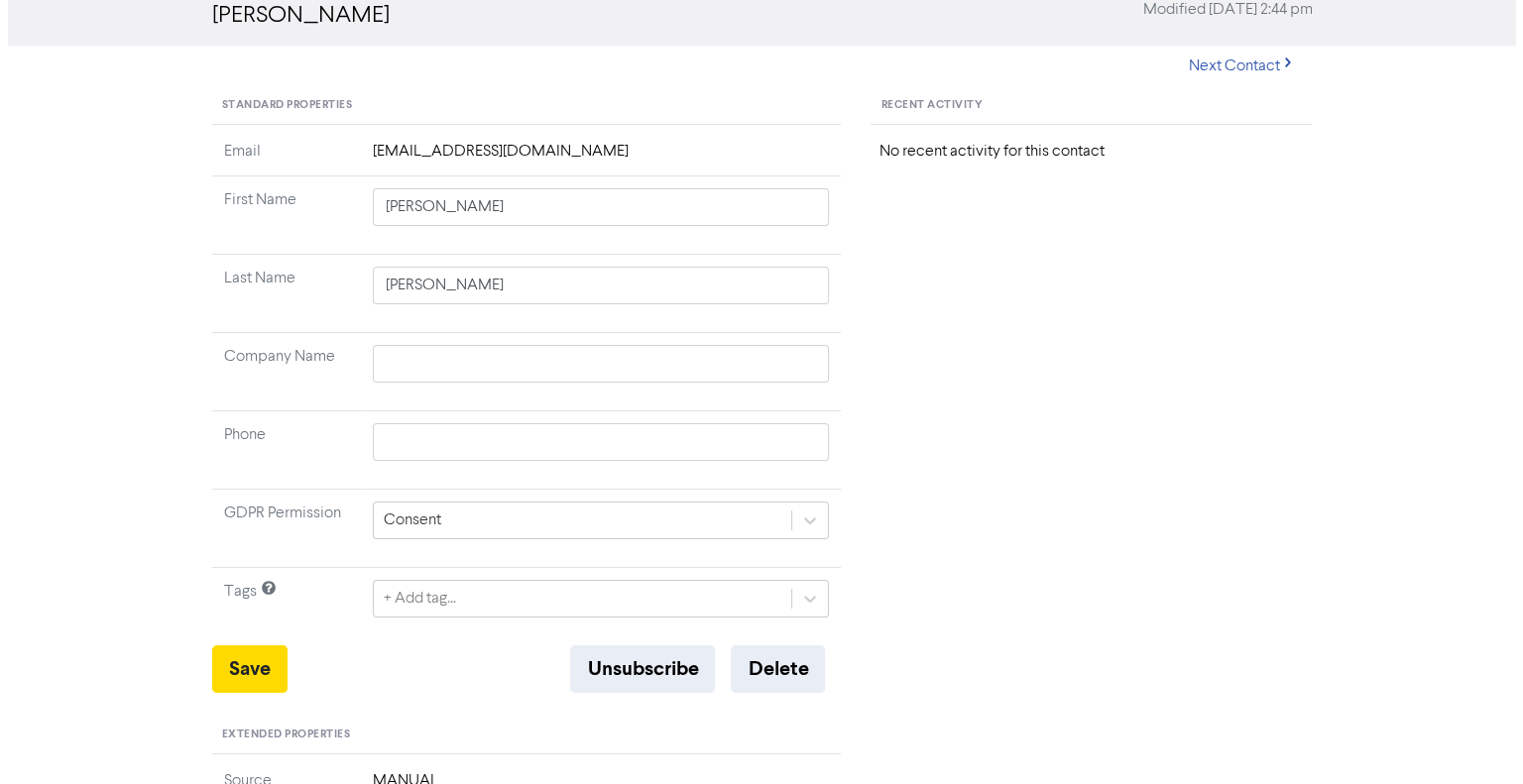 scroll, scrollTop: 0, scrollLeft: 0, axis: both 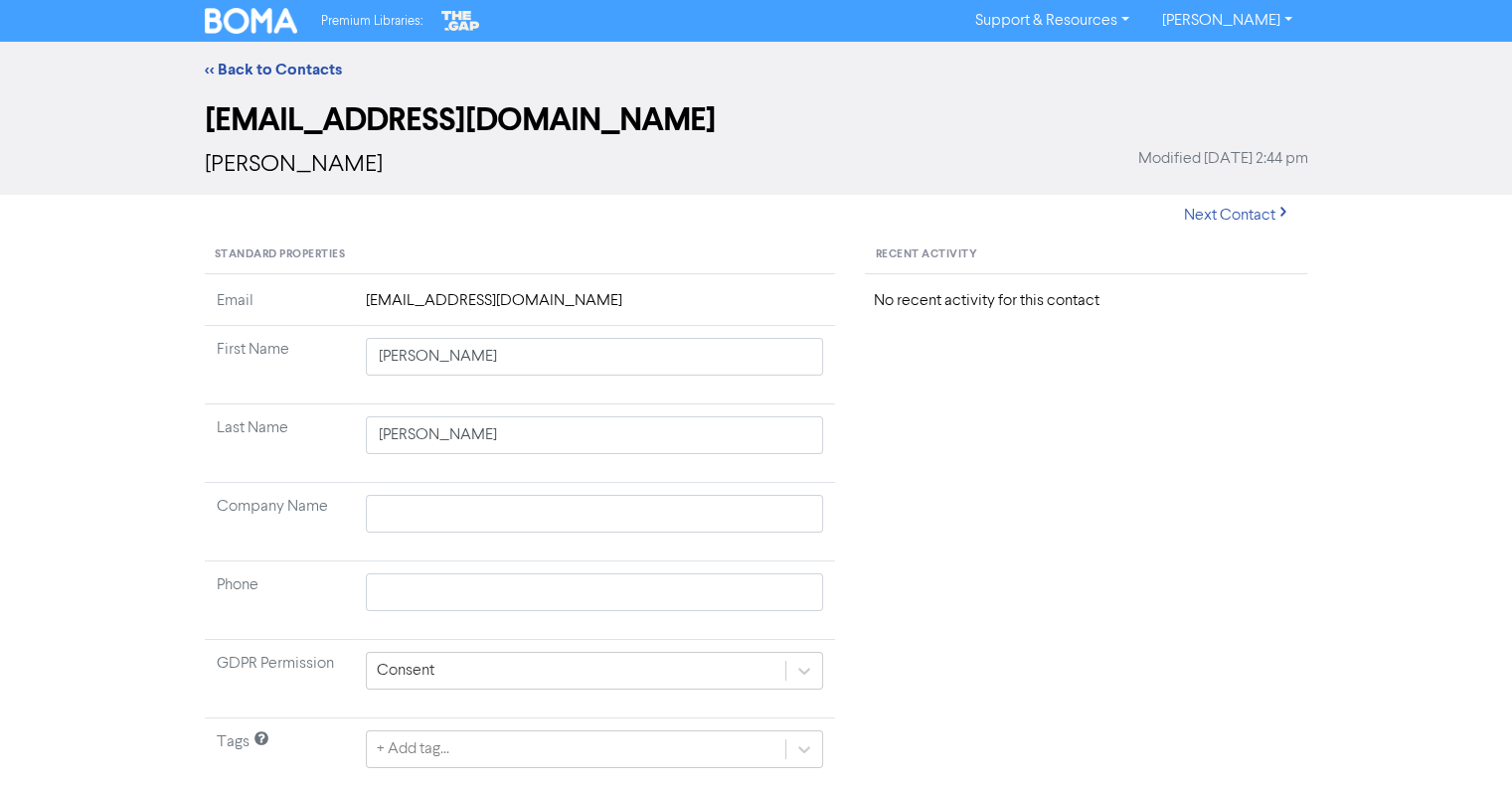 click on "[PERSON_NAME]" at bounding box center [1226, 21] 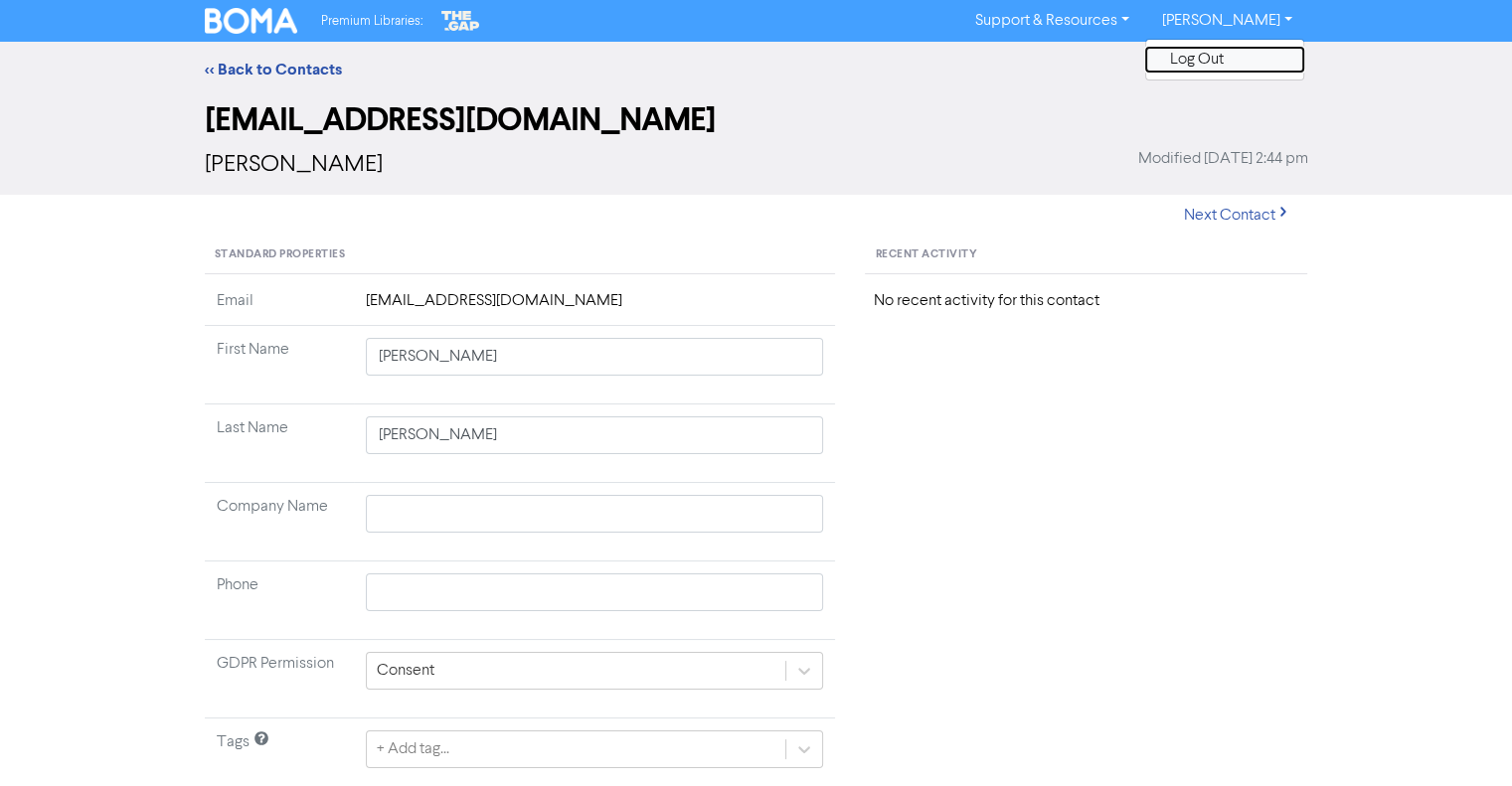 click on "Log Out" at bounding box center [1225, 60] 